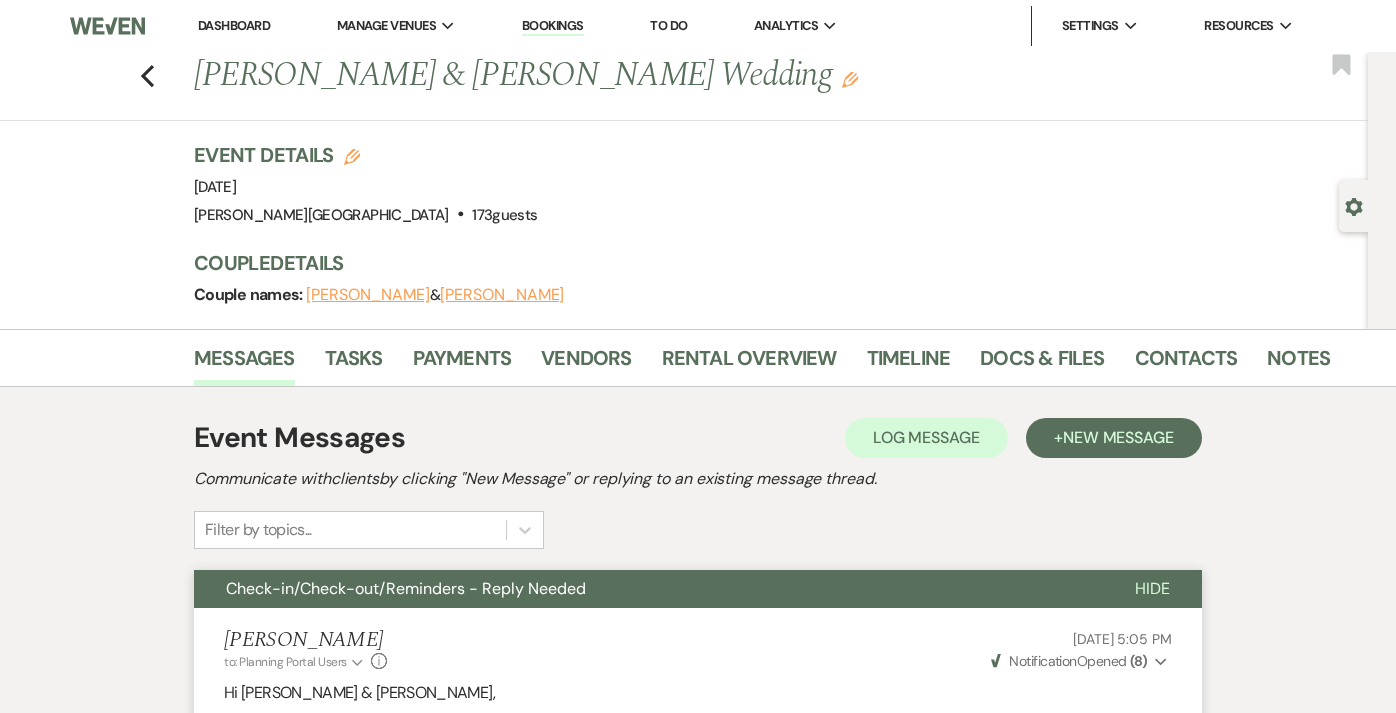 scroll, scrollTop: 2361, scrollLeft: 0, axis: vertical 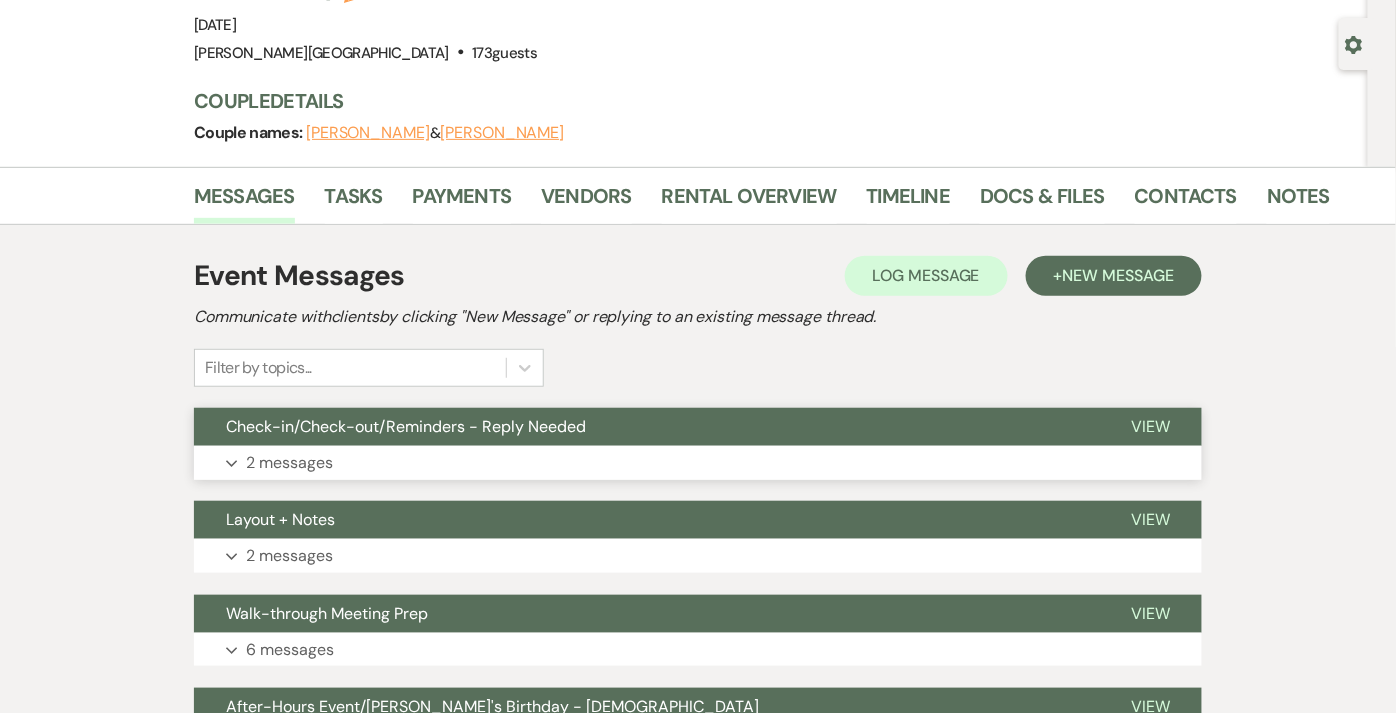click on "2 messages" at bounding box center [289, 463] 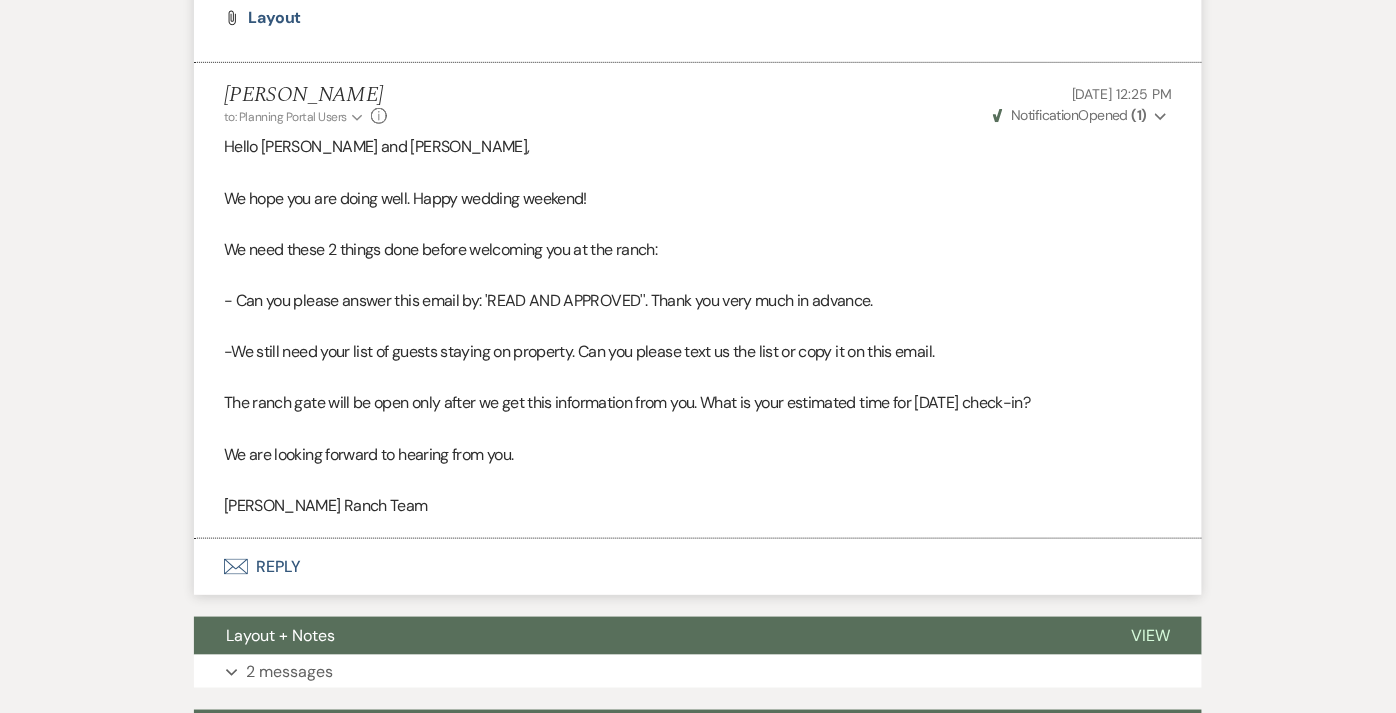 scroll, scrollTop: 2365, scrollLeft: 0, axis: vertical 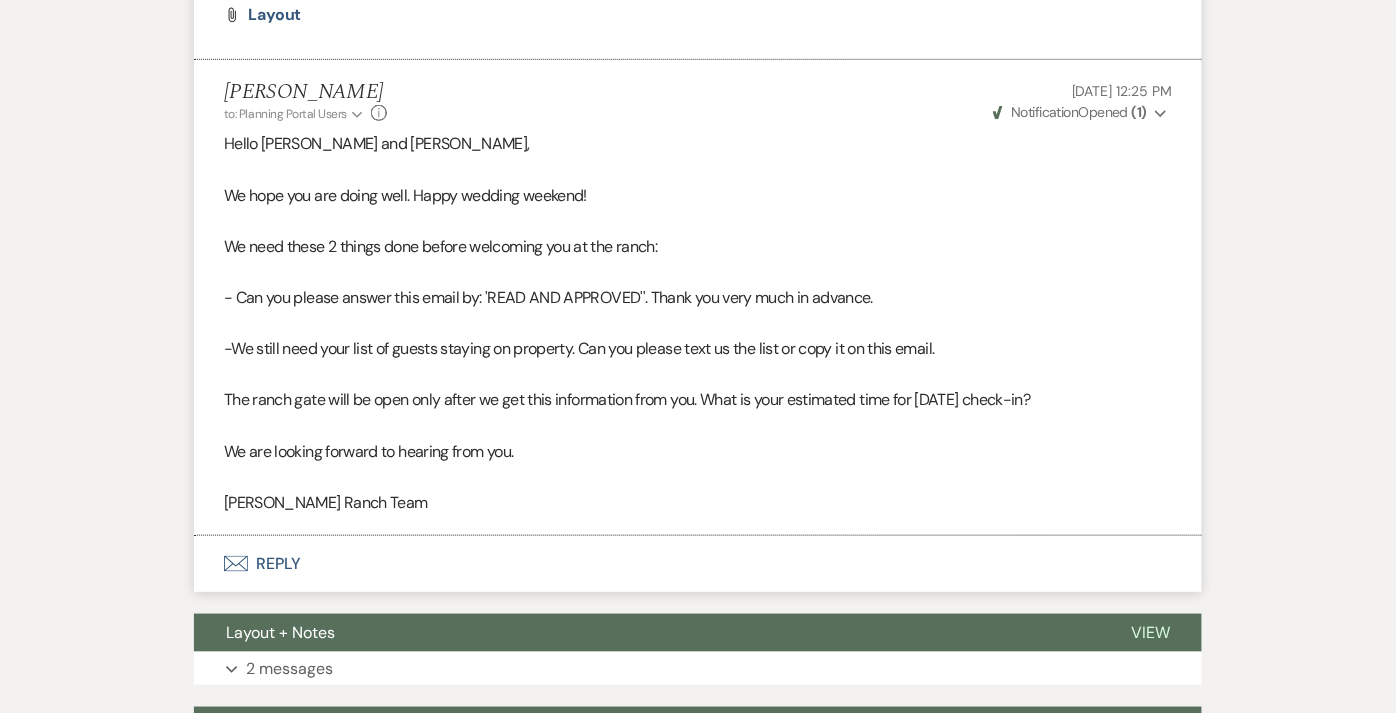 click 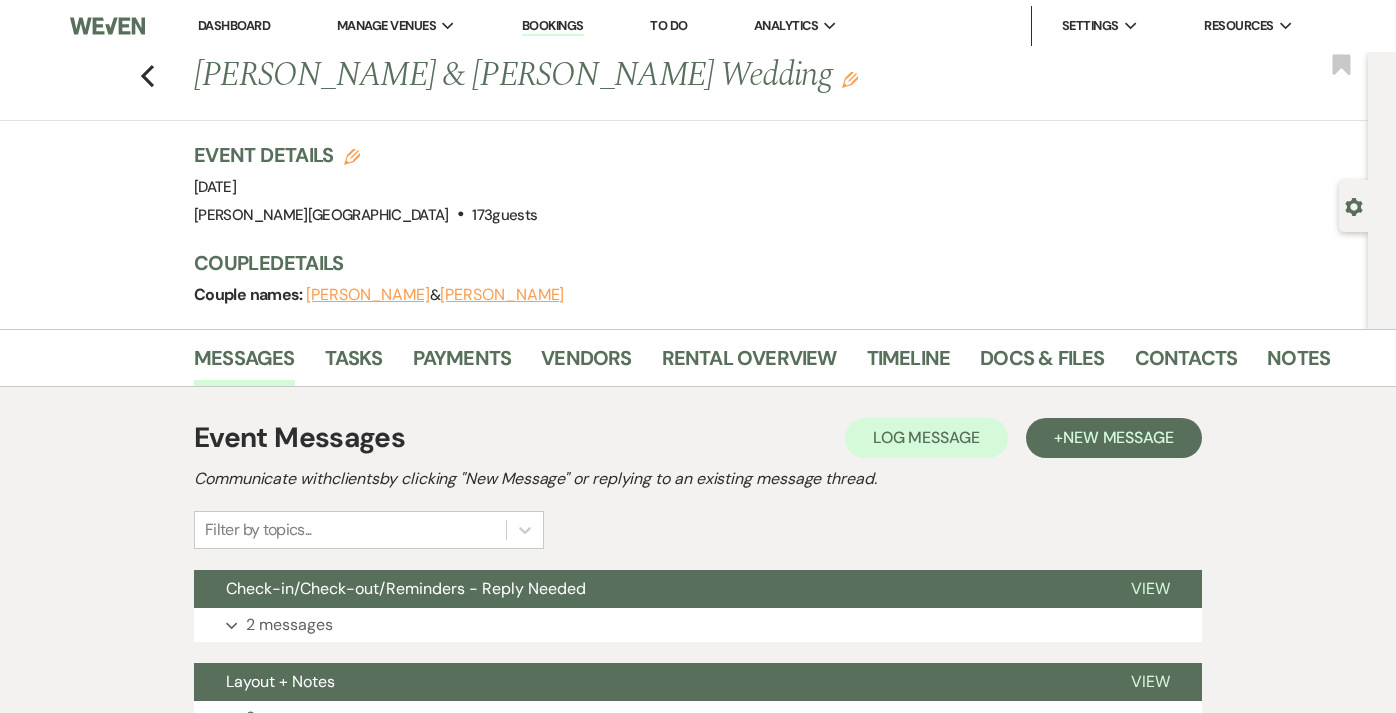 scroll, scrollTop: 740, scrollLeft: 0, axis: vertical 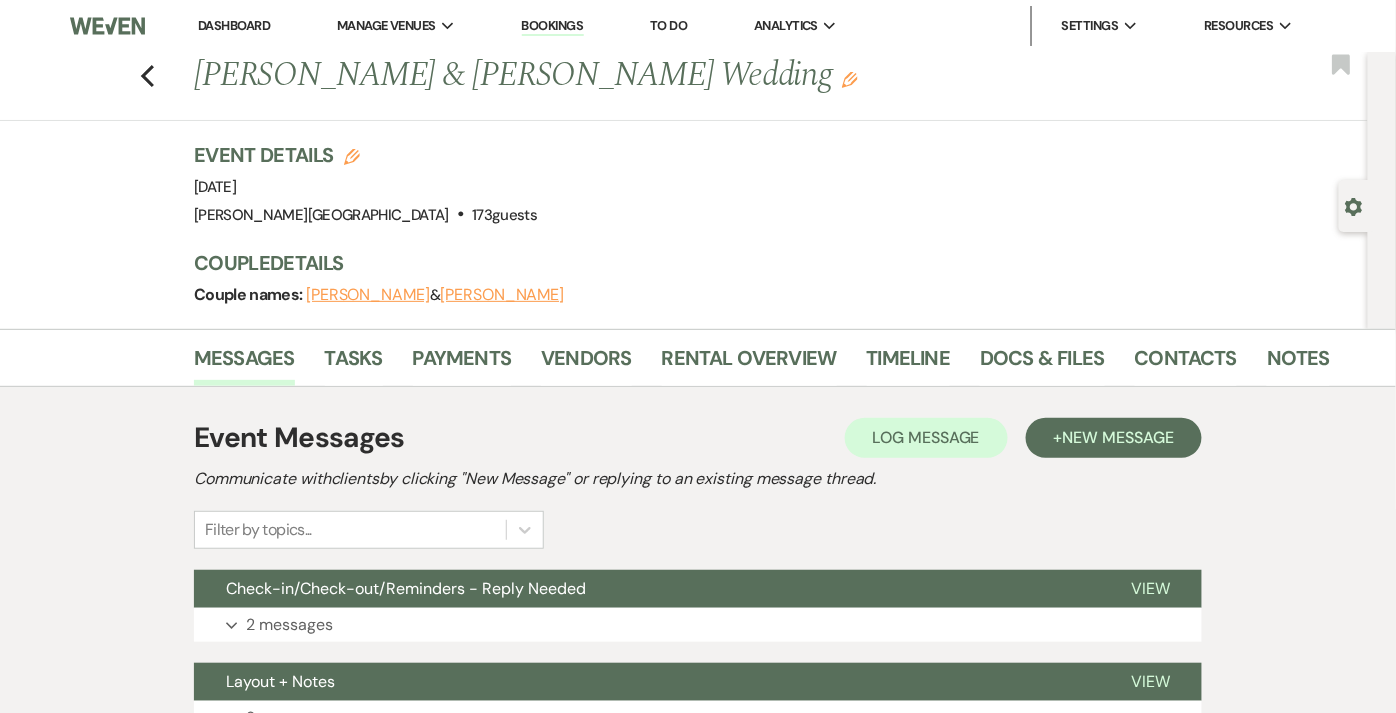 click on "Dashboard" at bounding box center (234, 25) 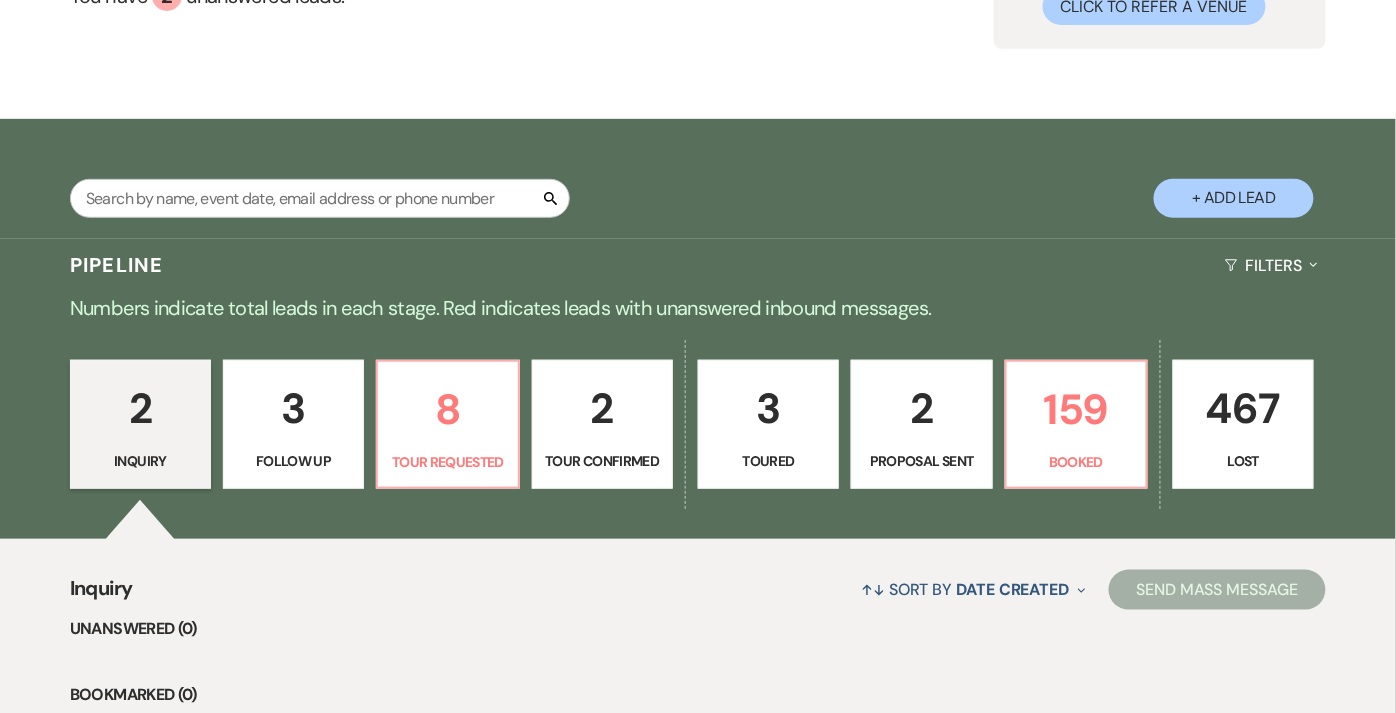 scroll, scrollTop: 228, scrollLeft: 0, axis: vertical 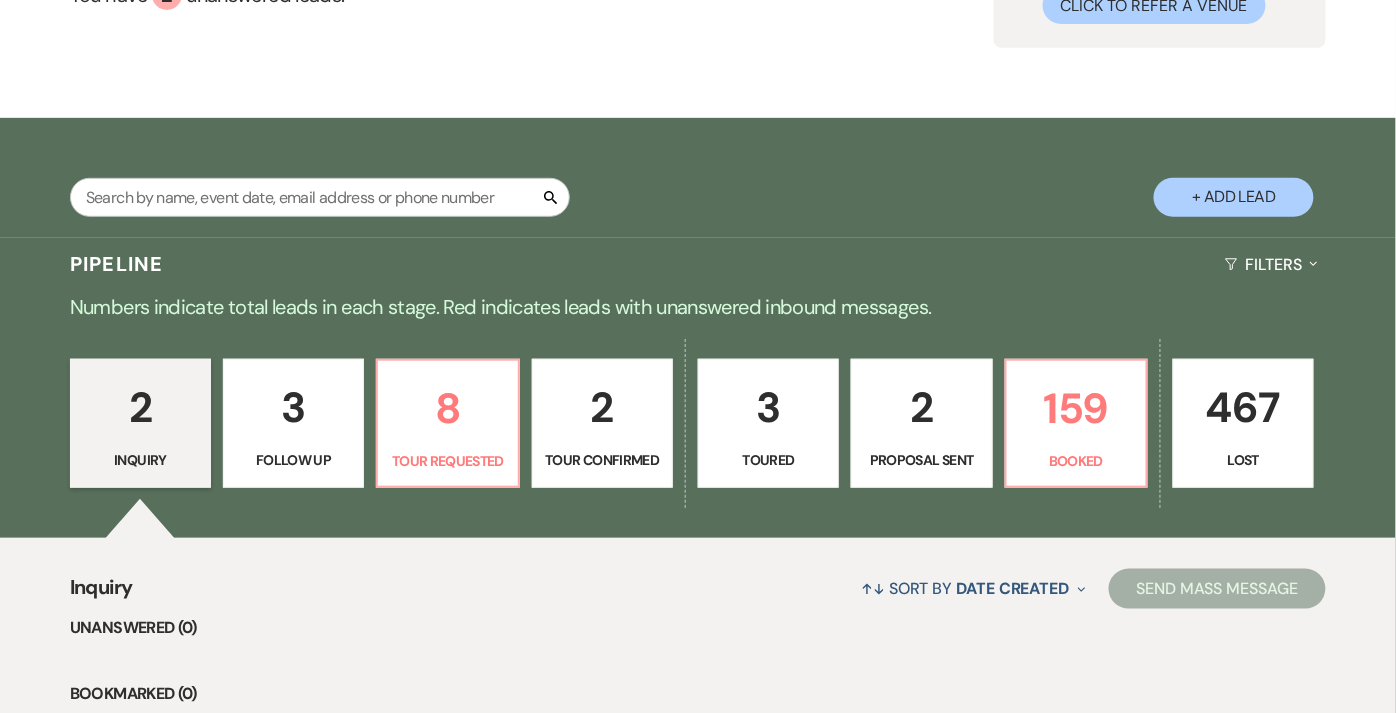 click on "2" at bounding box center [921, 407] 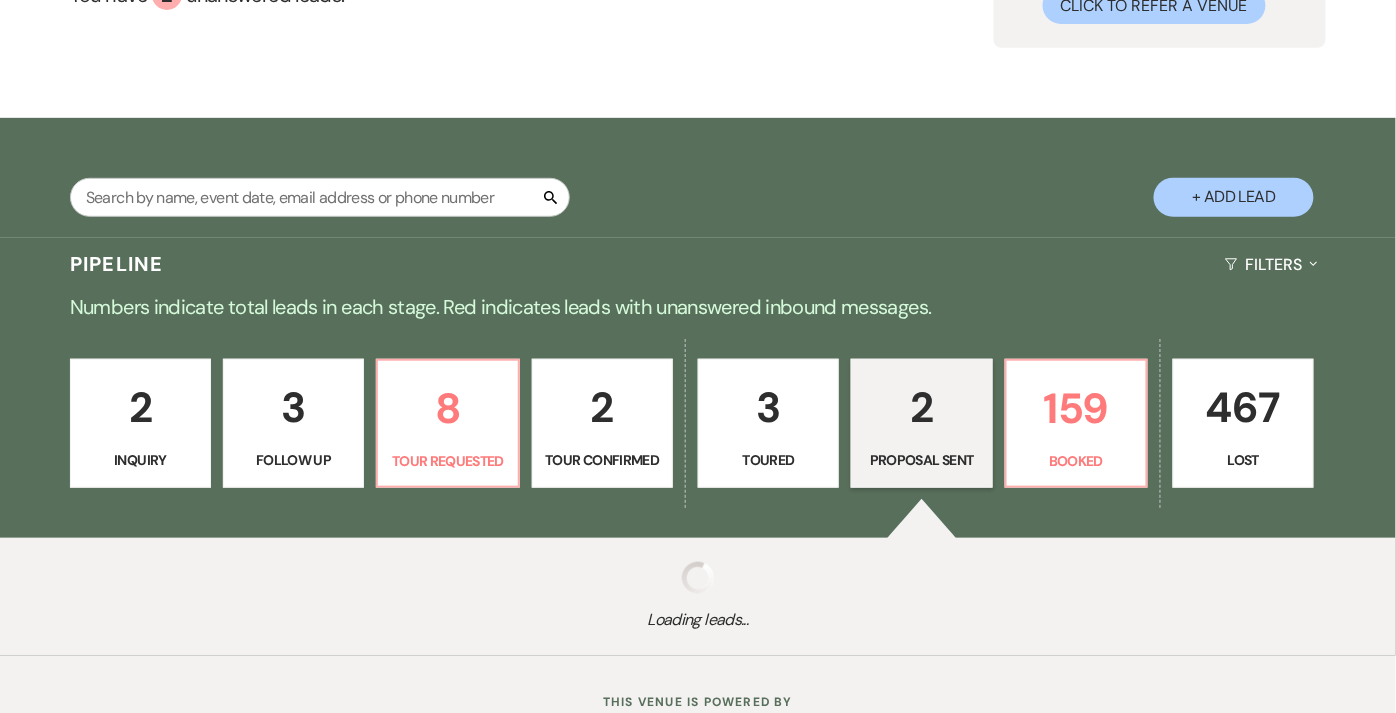 select on "6" 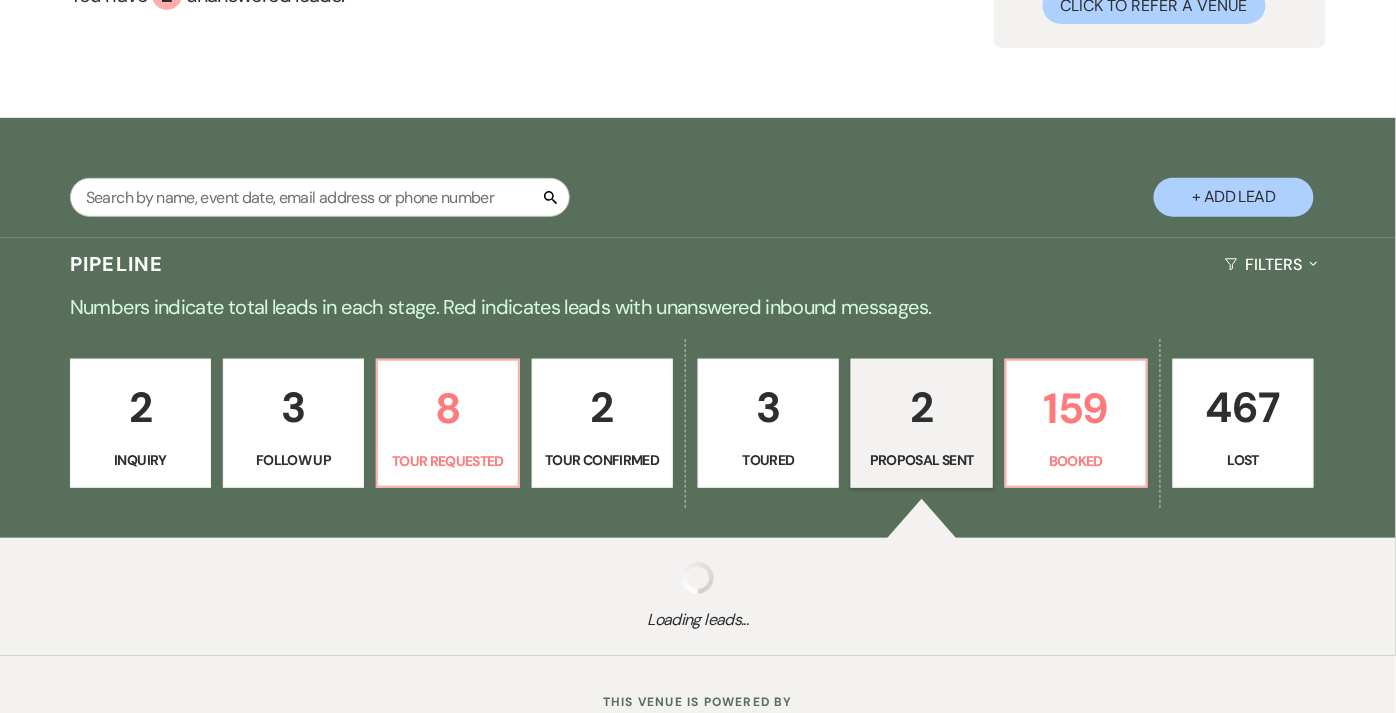 select on "6" 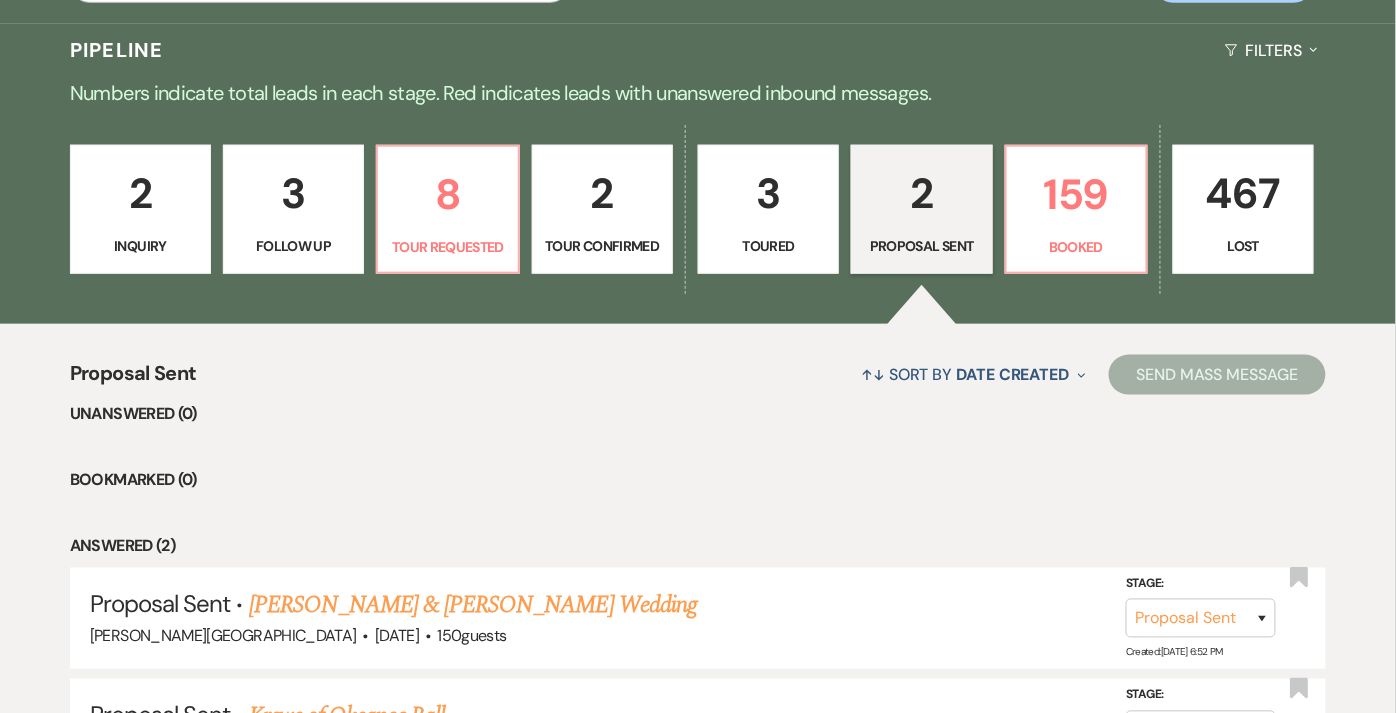 scroll, scrollTop: 668, scrollLeft: 0, axis: vertical 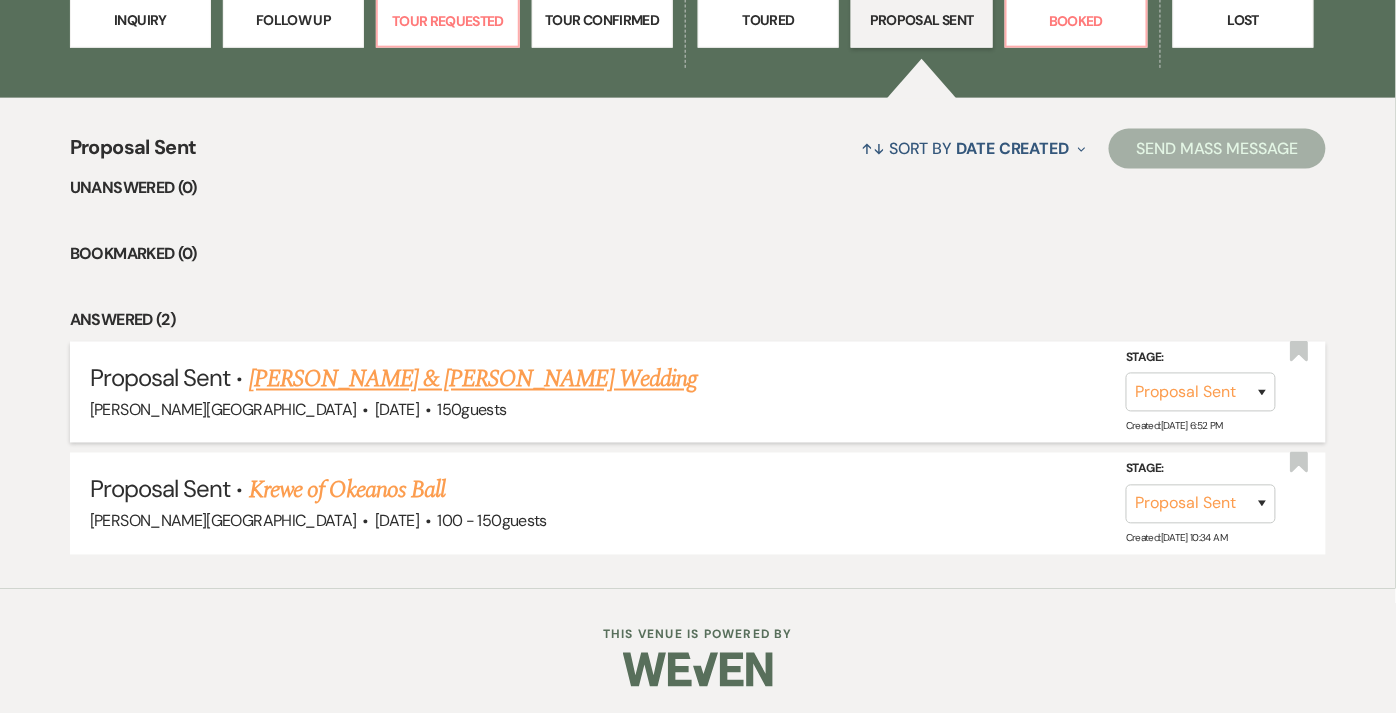 click on "Nyle Tabat & Samantha Cason's Wedding" at bounding box center [473, 380] 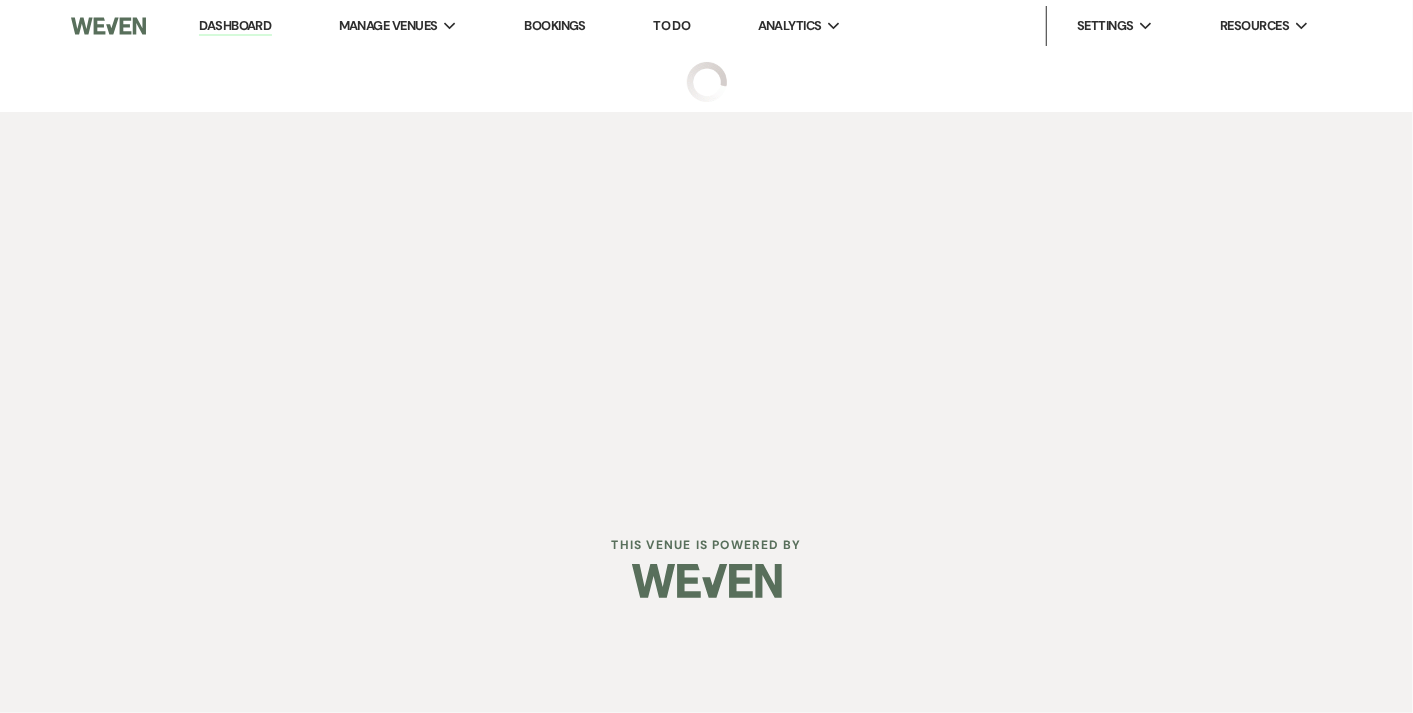 select on "6" 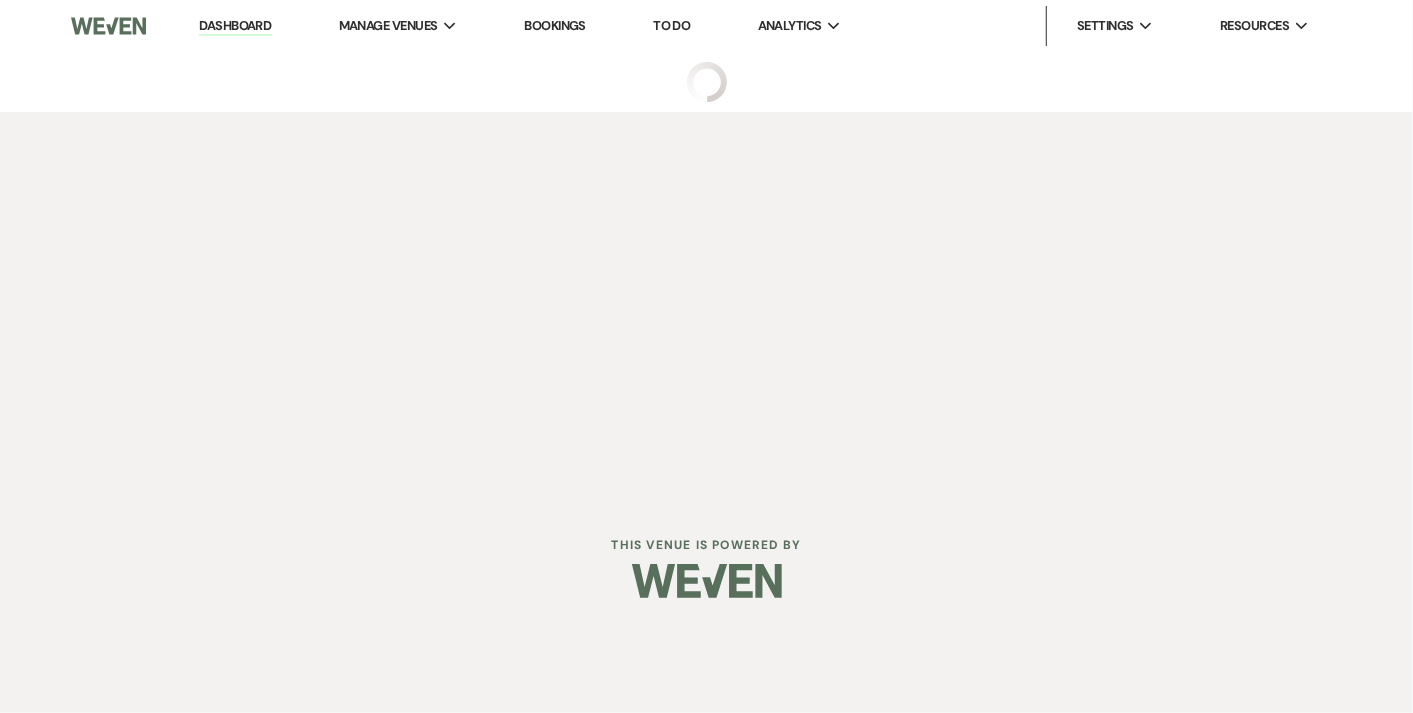 select on "5" 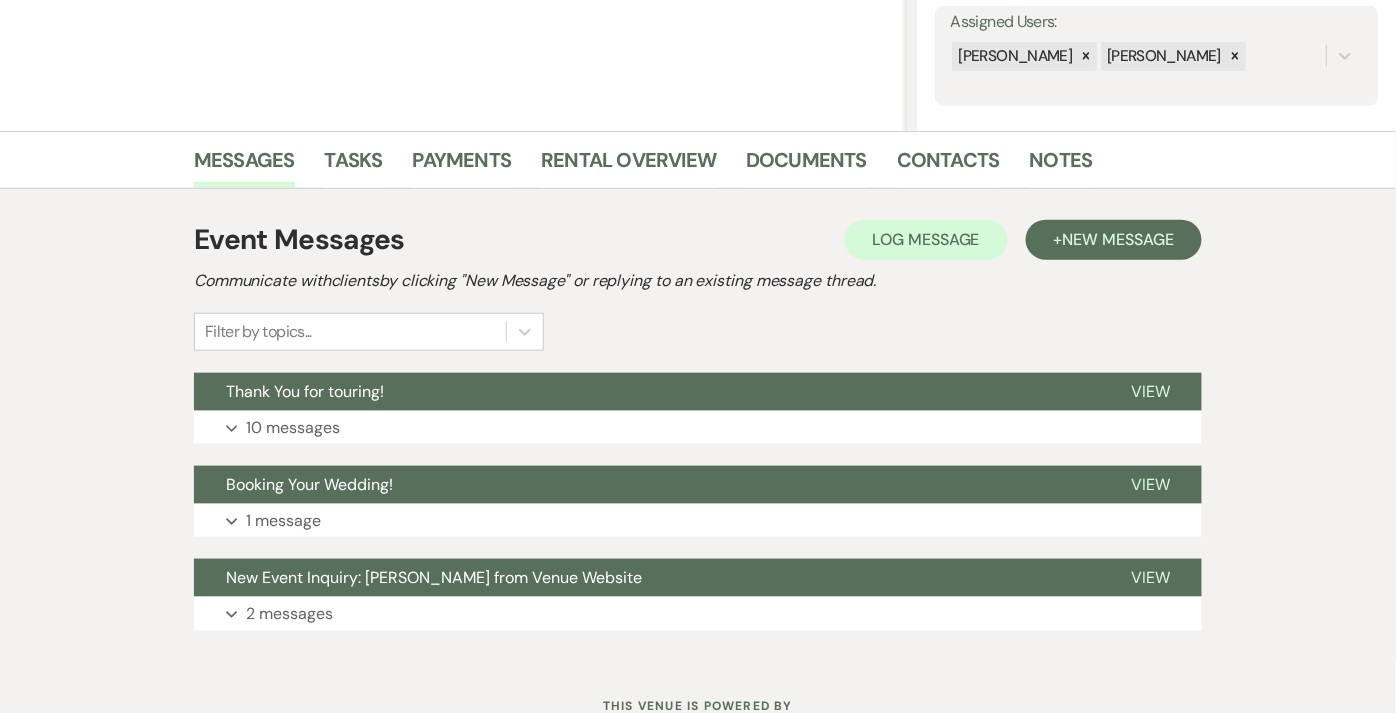 scroll, scrollTop: 445, scrollLeft: 0, axis: vertical 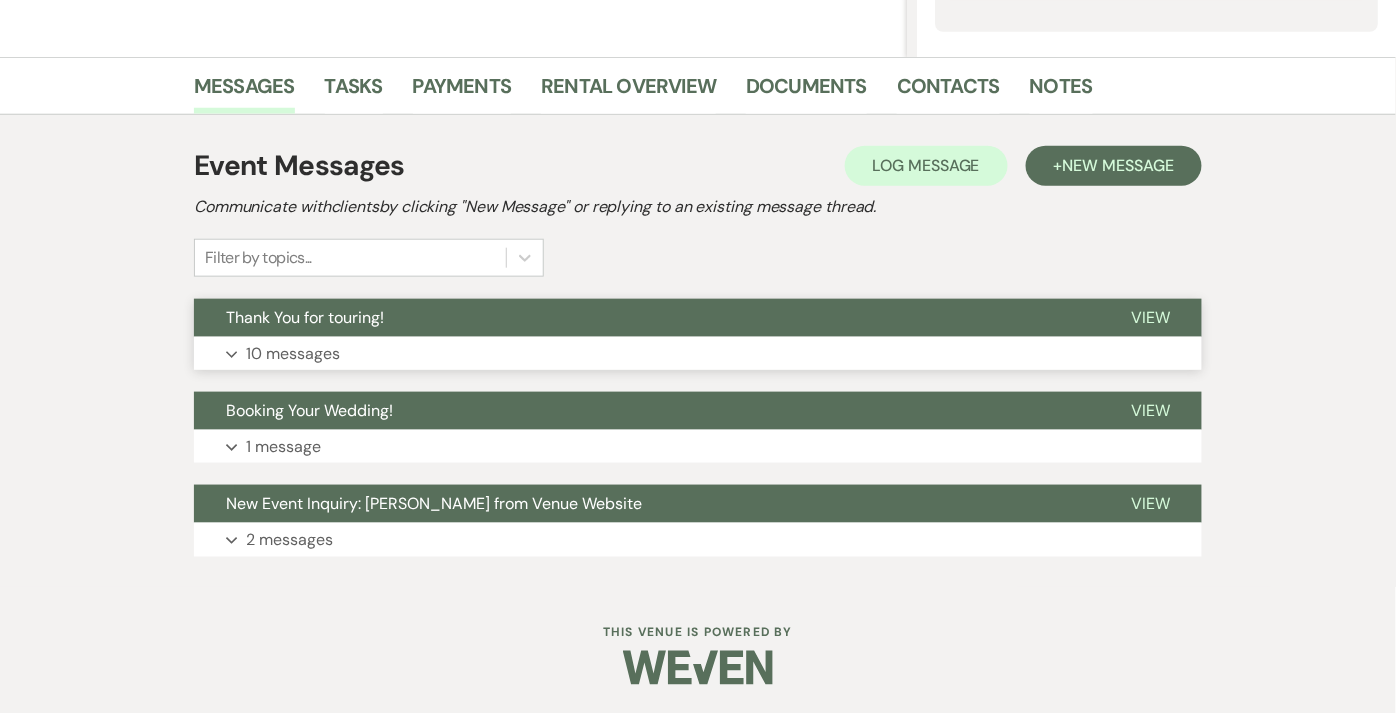 click on "10 messages" at bounding box center [293, 354] 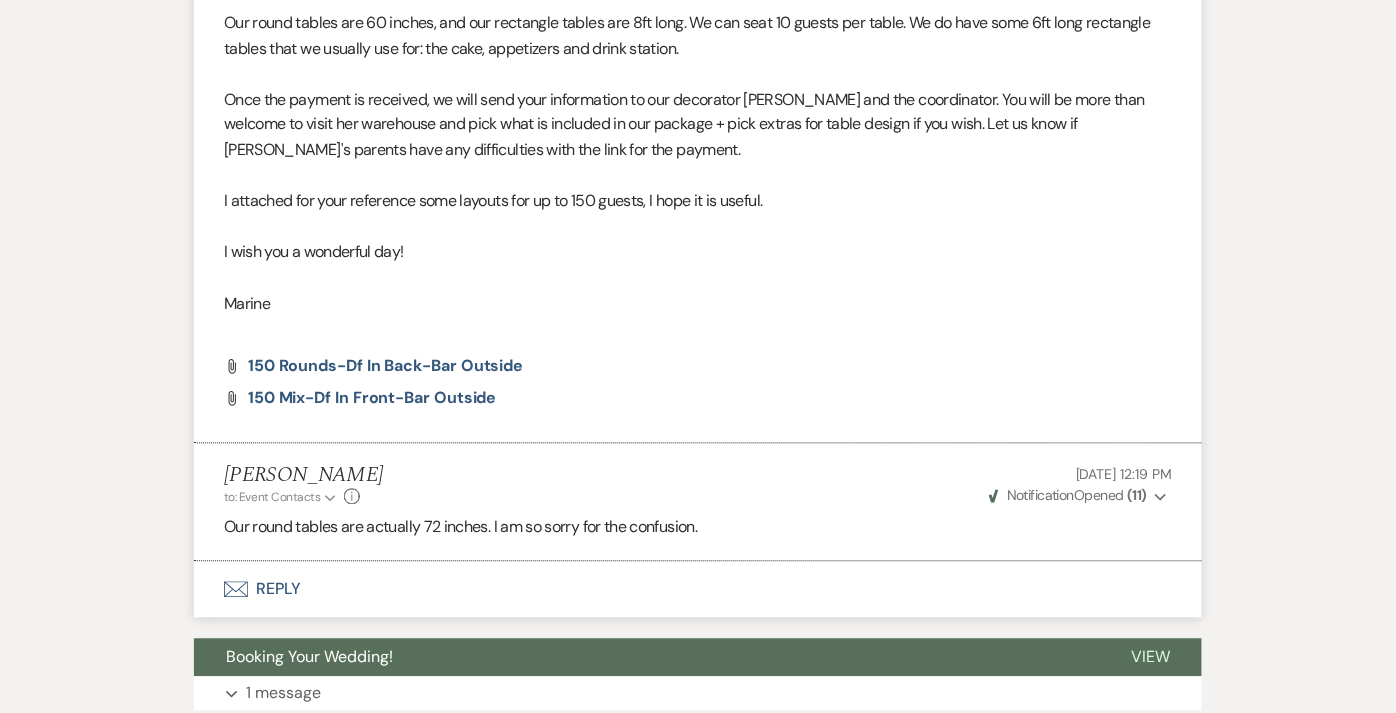 scroll, scrollTop: 5130, scrollLeft: 0, axis: vertical 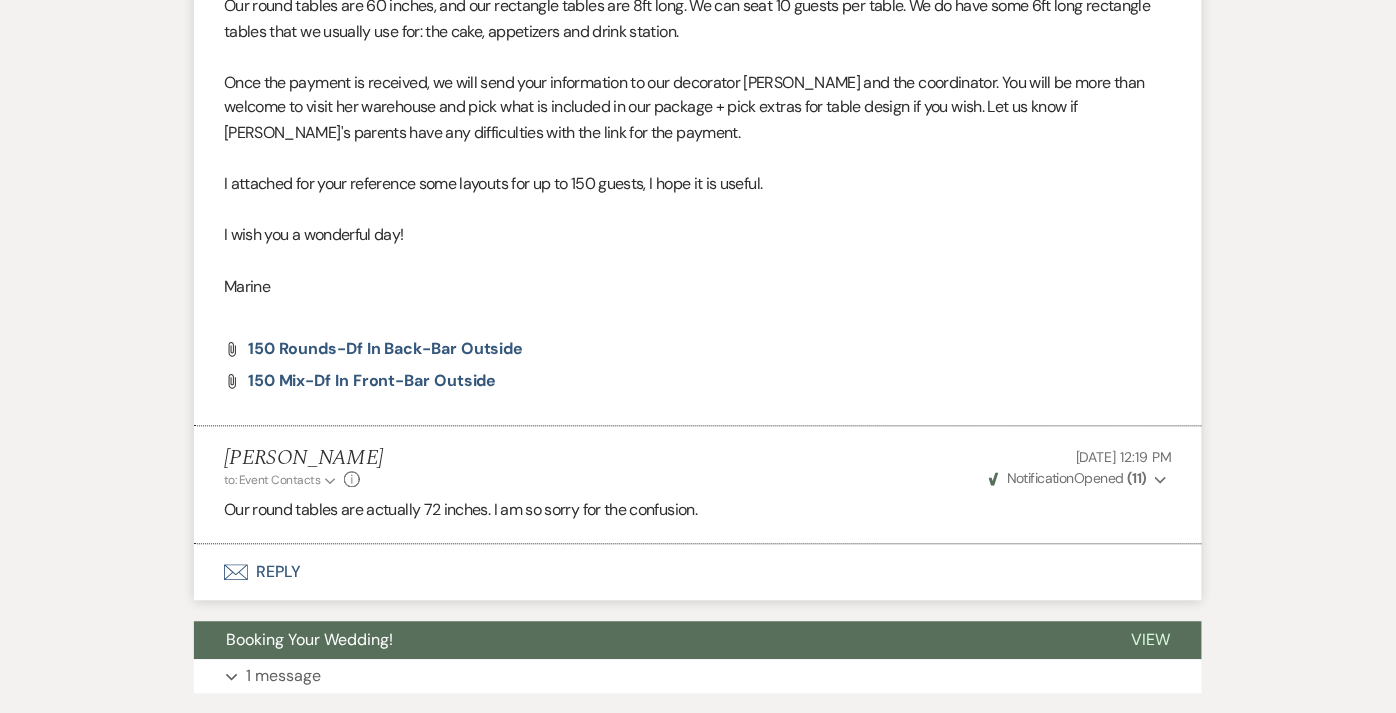 click on "Weven Check Notification  Opened   ( 11 ) Expand" at bounding box center (1079, 479) 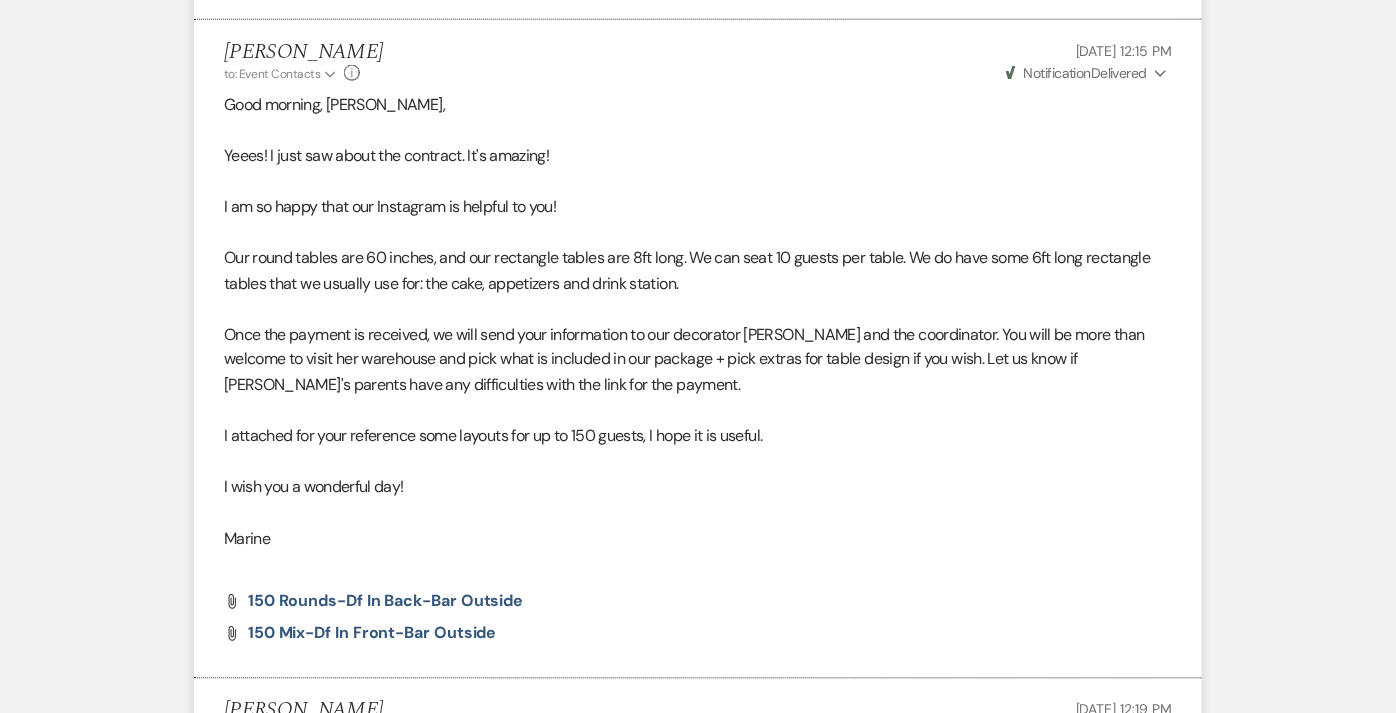 scroll, scrollTop: 4880, scrollLeft: 0, axis: vertical 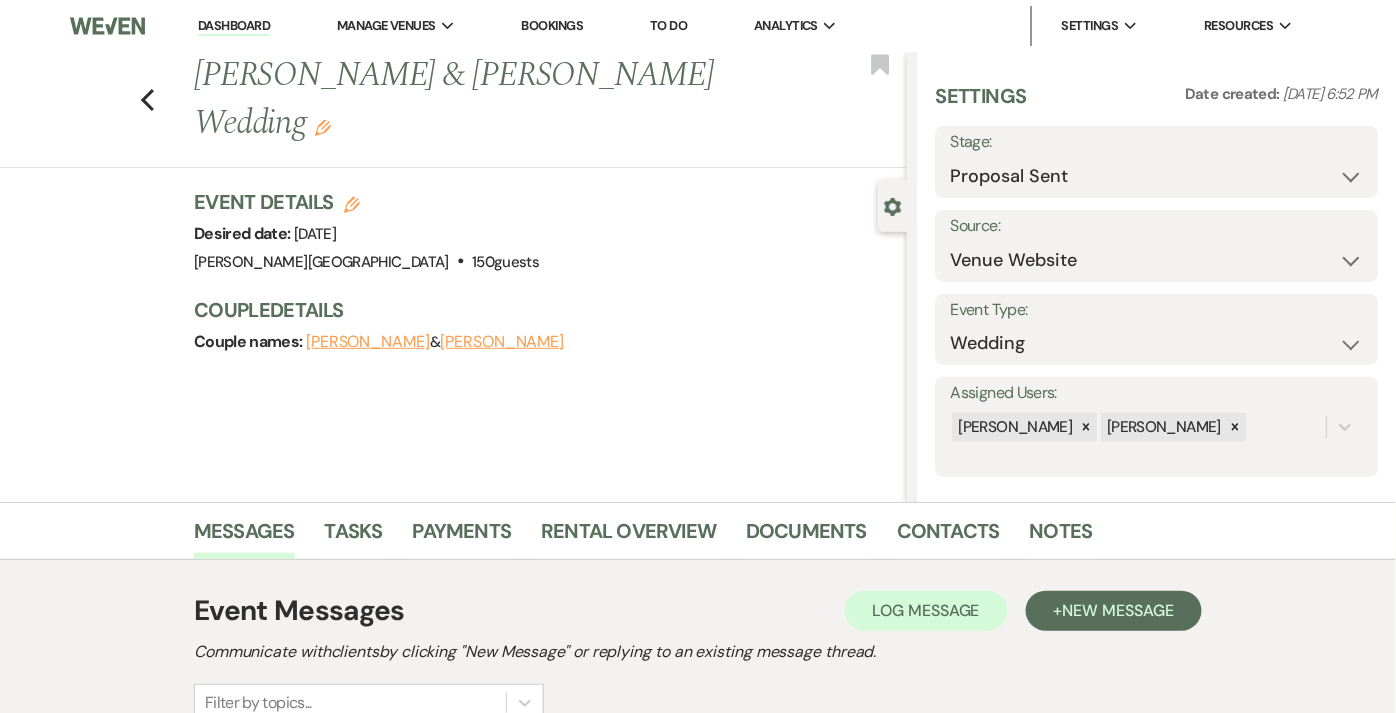 click on "Dashboard" at bounding box center [234, 26] 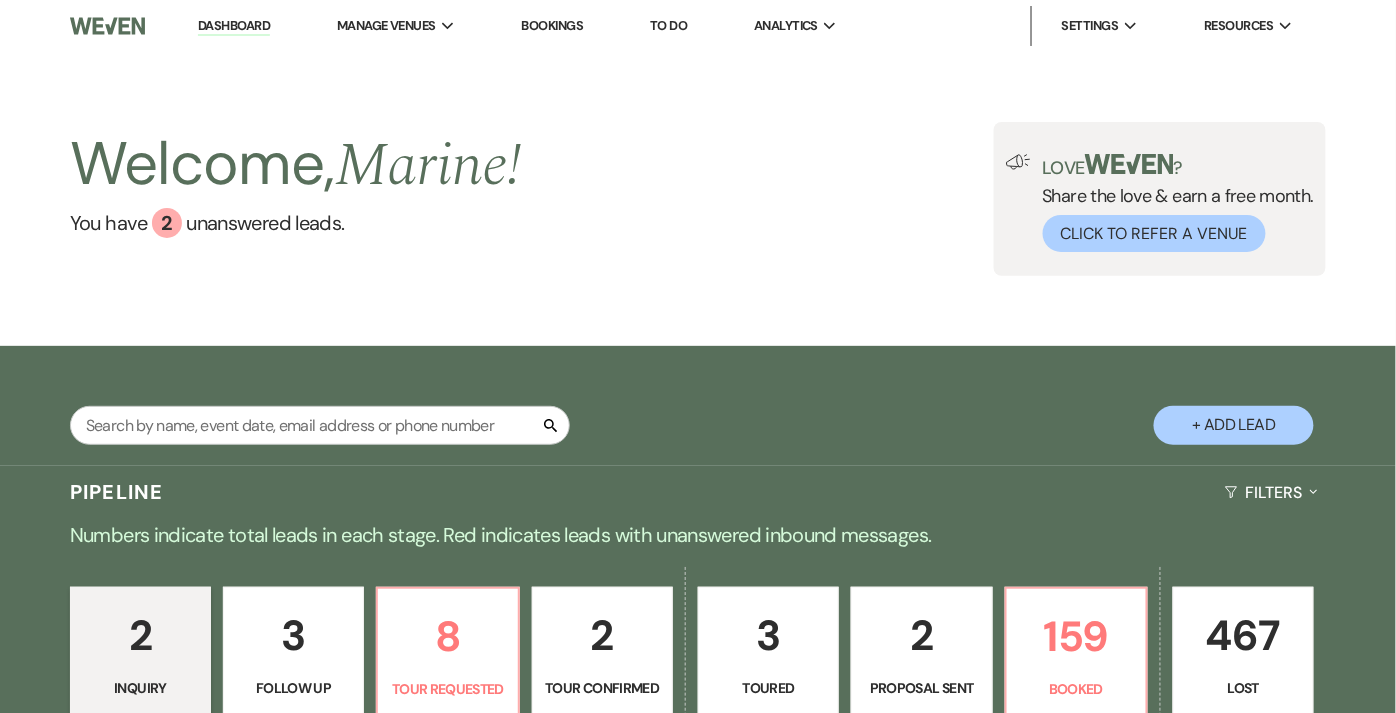 click on "Dashboard" at bounding box center [234, 26] 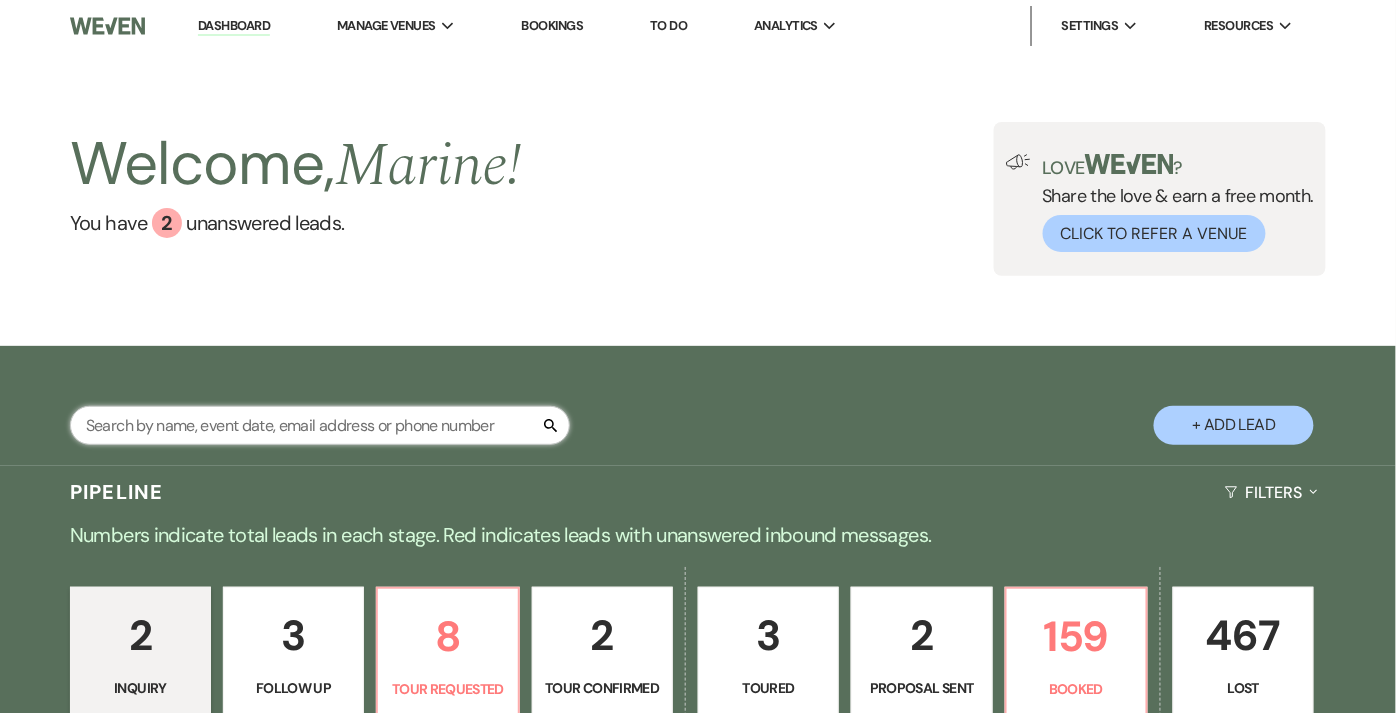 click at bounding box center [320, 425] 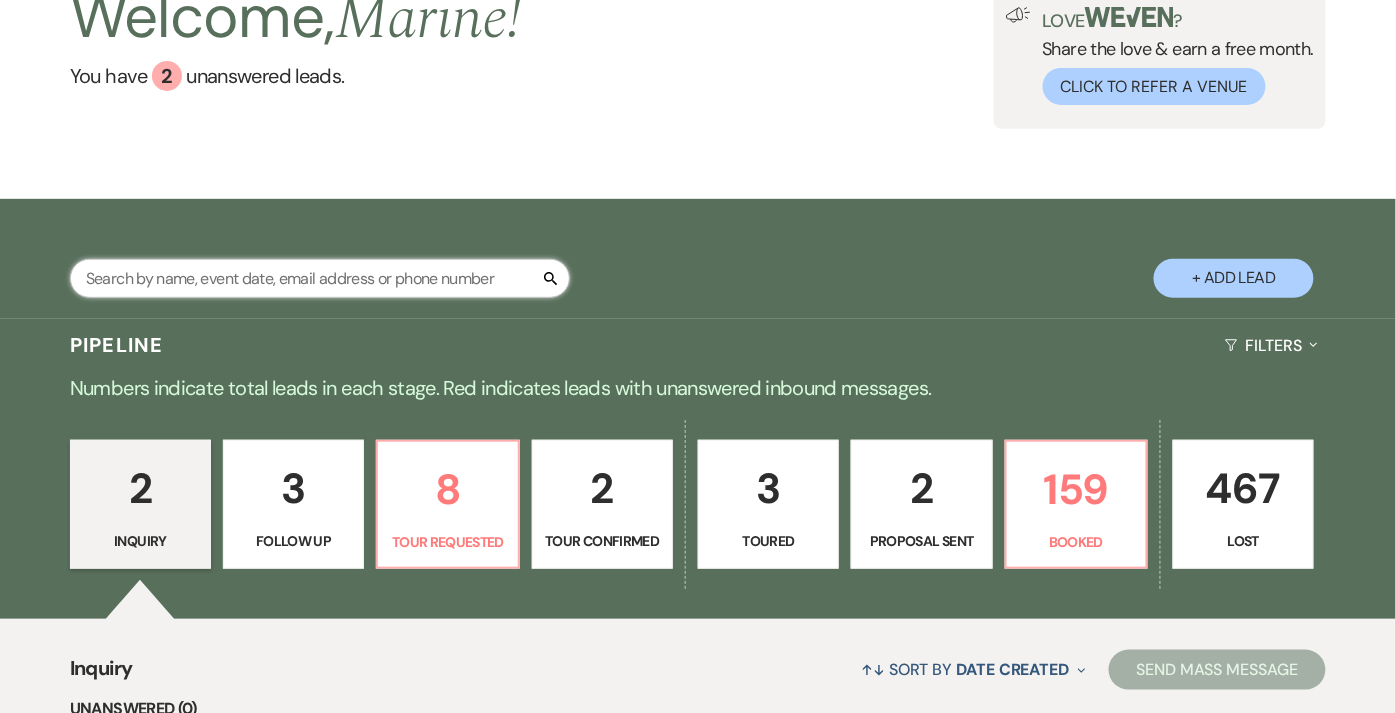 scroll, scrollTop: 148, scrollLeft: 0, axis: vertical 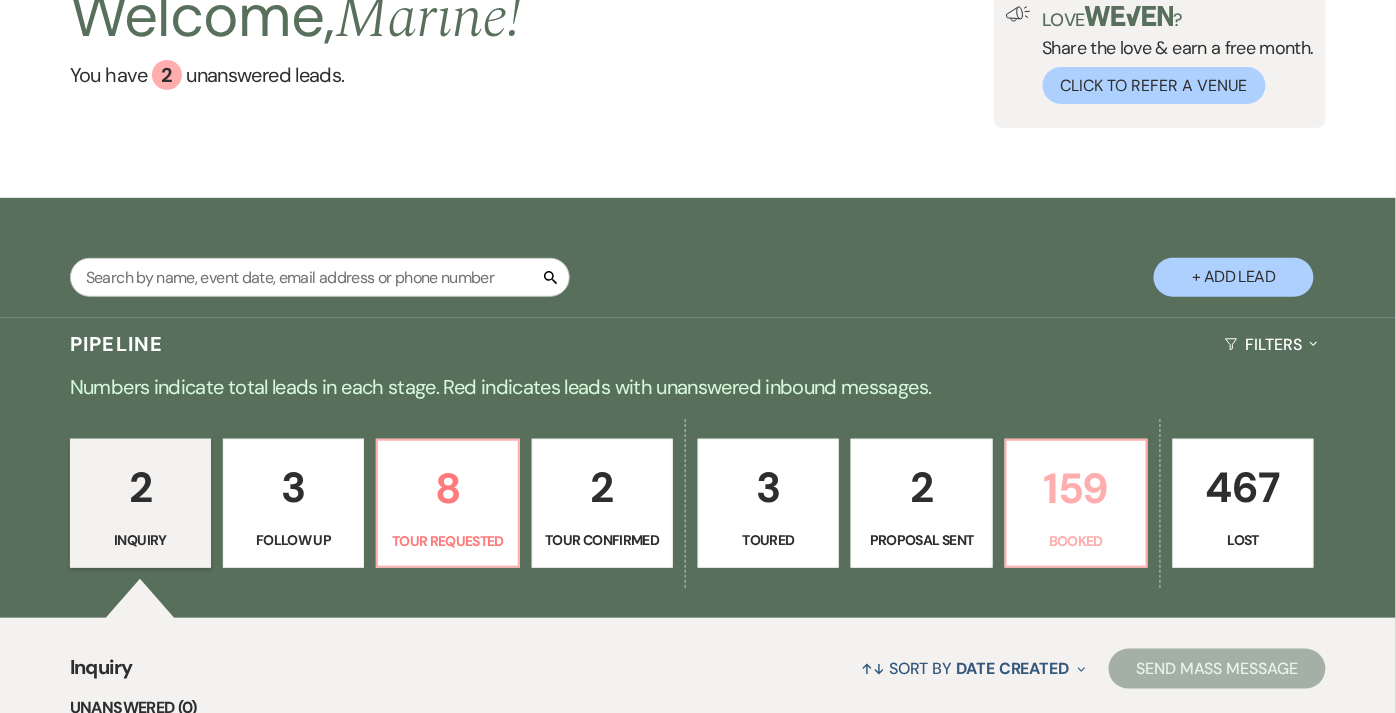 click on "159" at bounding box center [1076, 488] 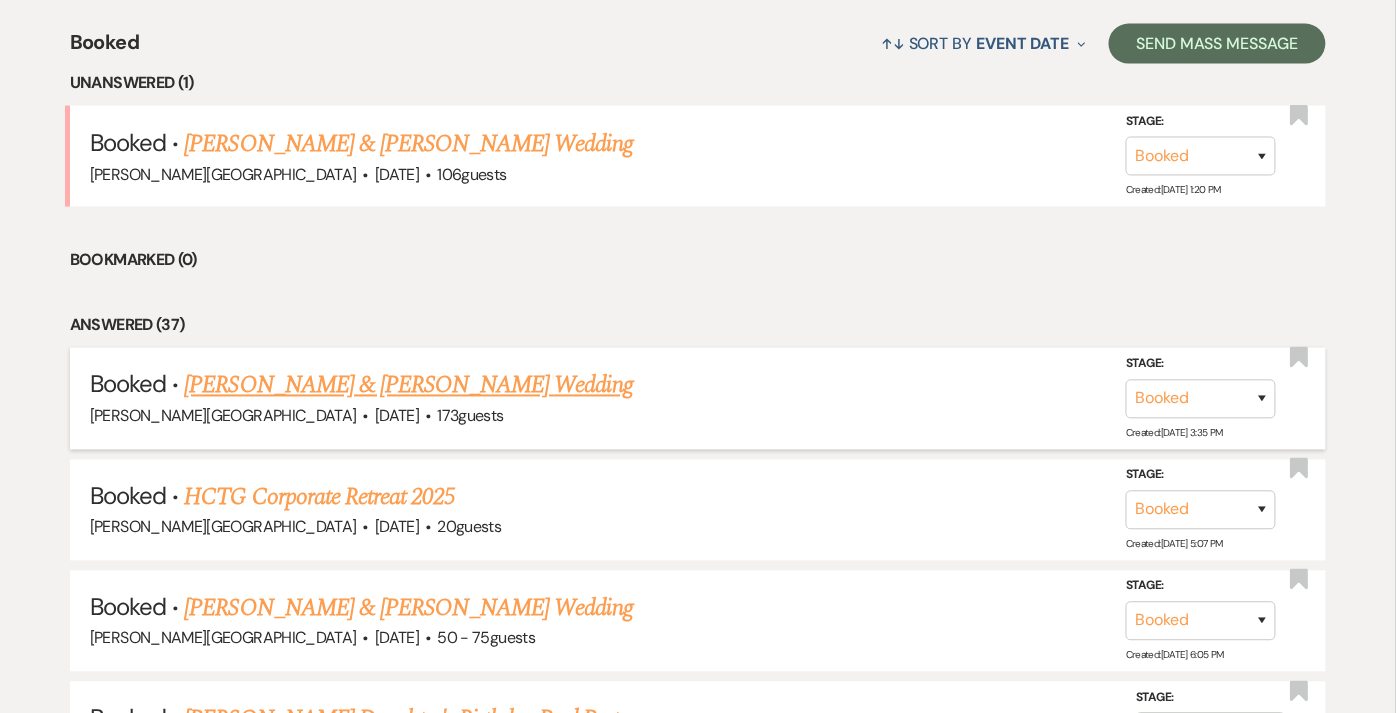 scroll, scrollTop: 774, scrollLeft: 0, axis: vertical 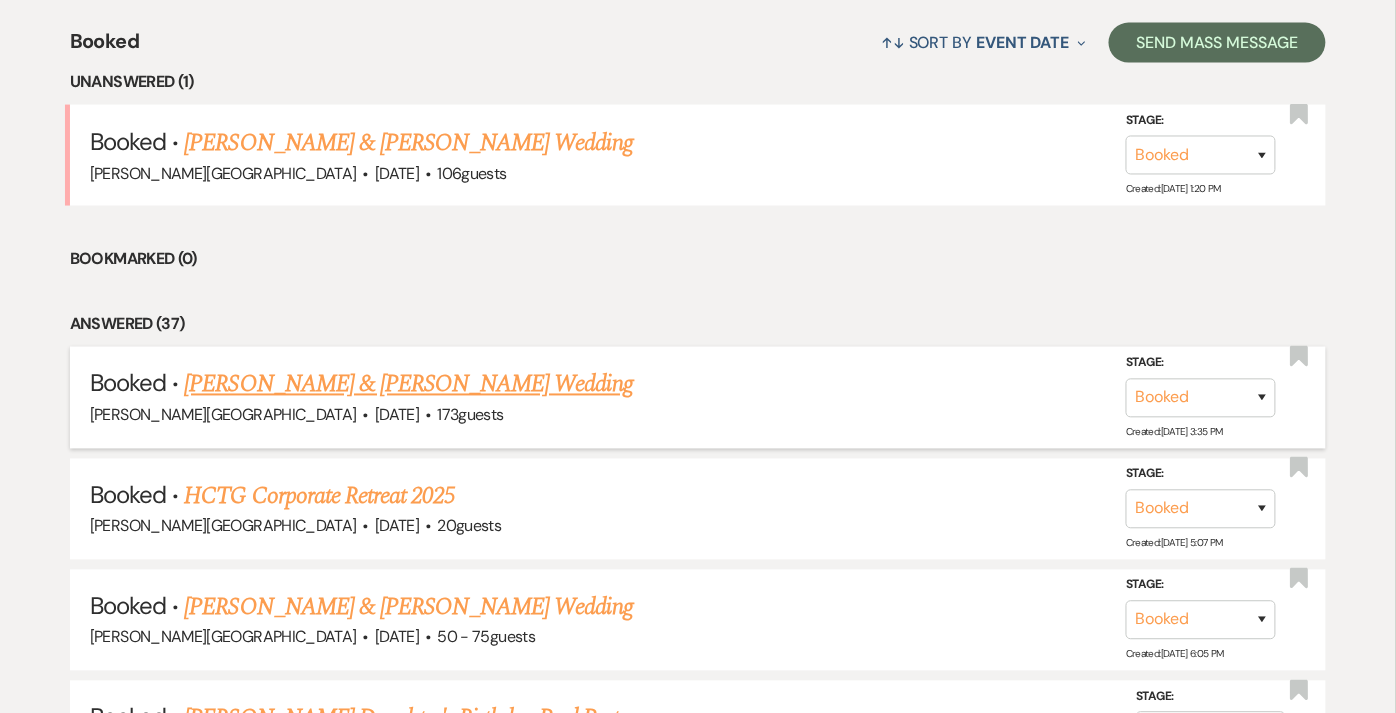 click on "[PERSON_NAME] & [PERSON_NAME] Wedding" at bounding box center [408, 385] 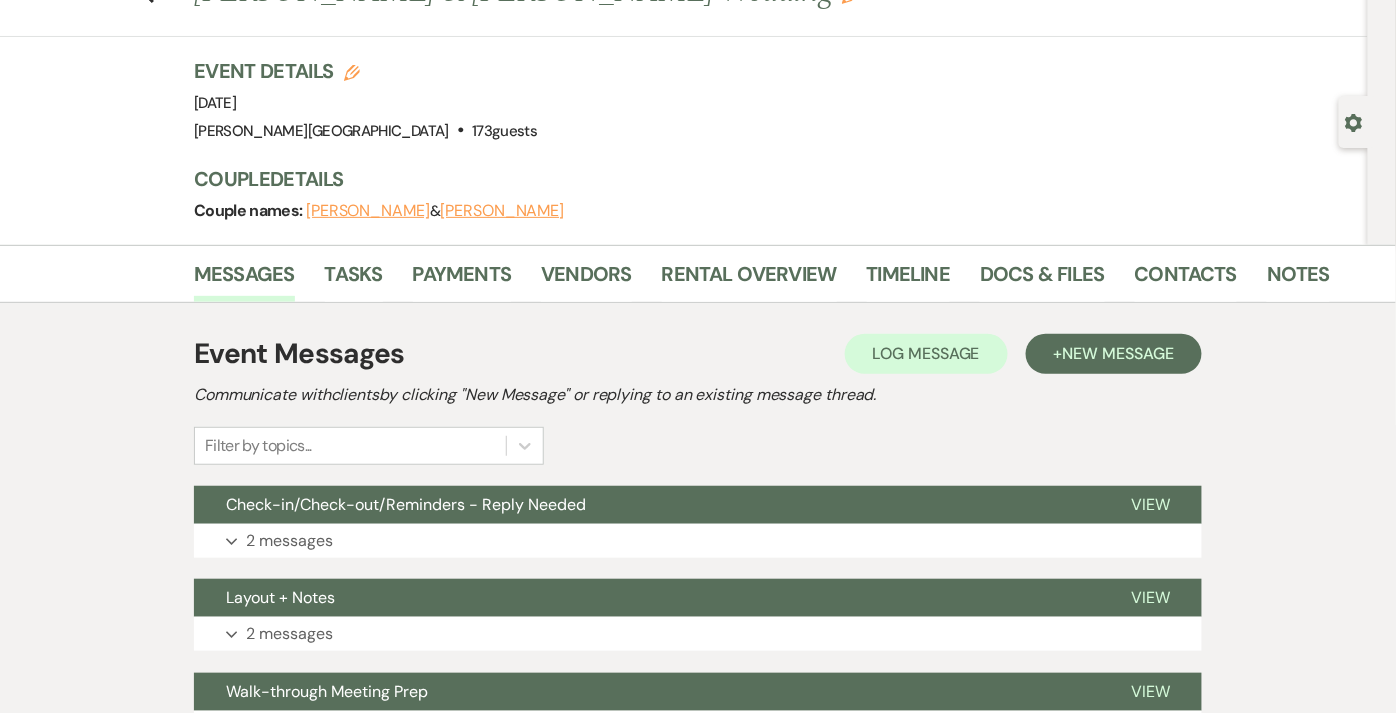 scroll, scrollTop: 83, scrollLeft: 0, axis: vertical 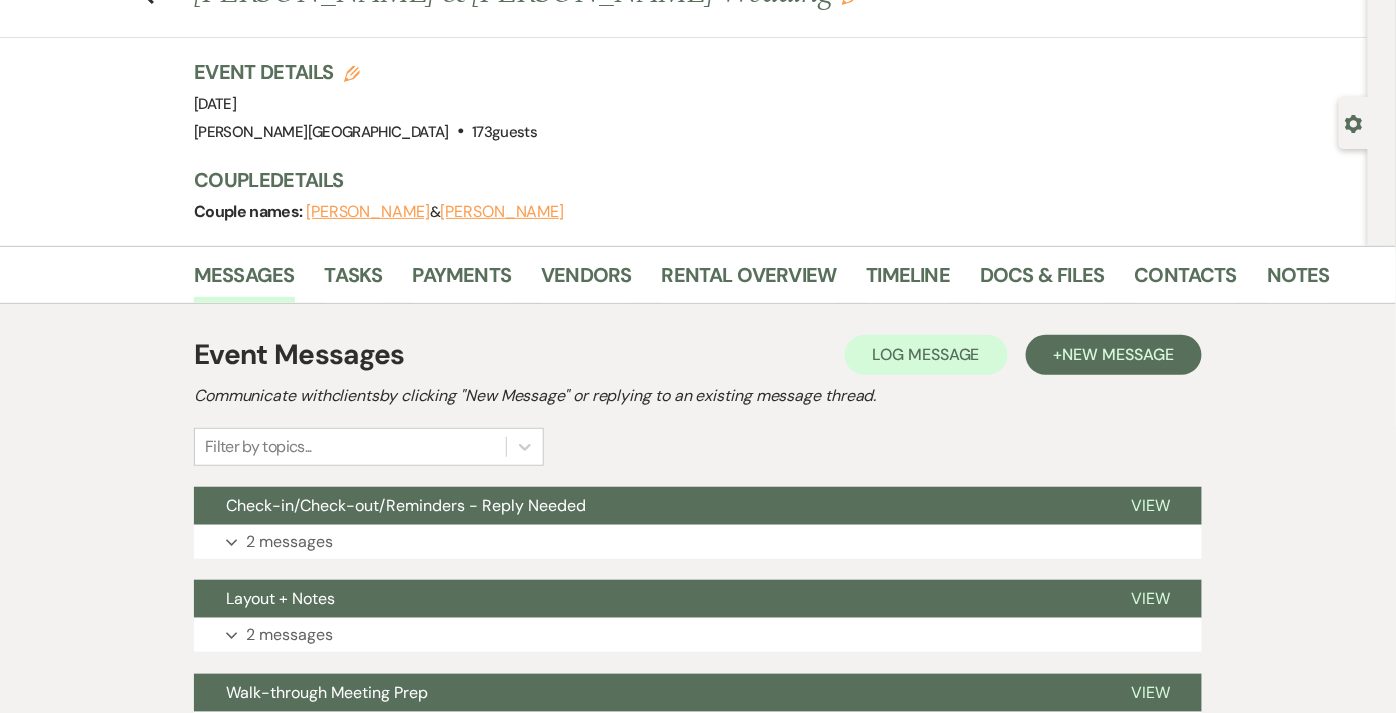 click on "[PERSON_NAME]" at bounding box center [368, 212] 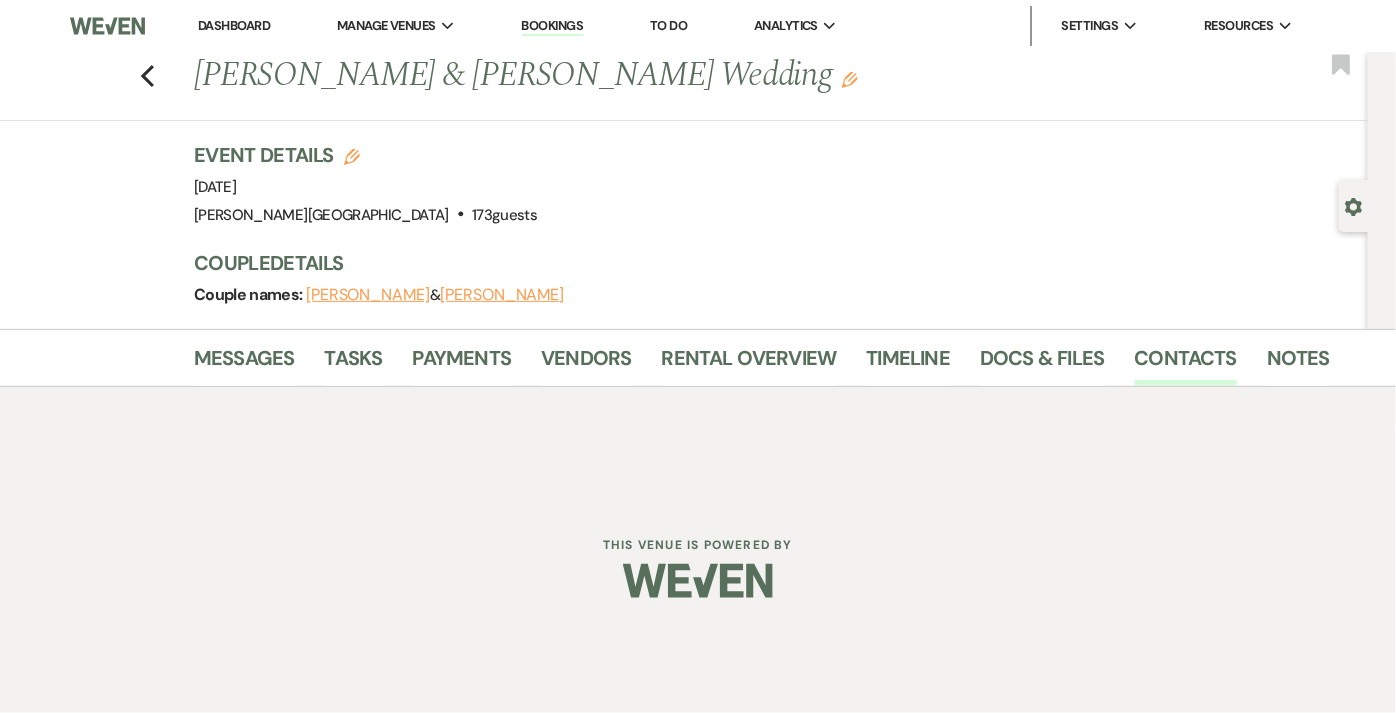 scroll, scrollTop: 0, scrollLeft: 0, axis: both 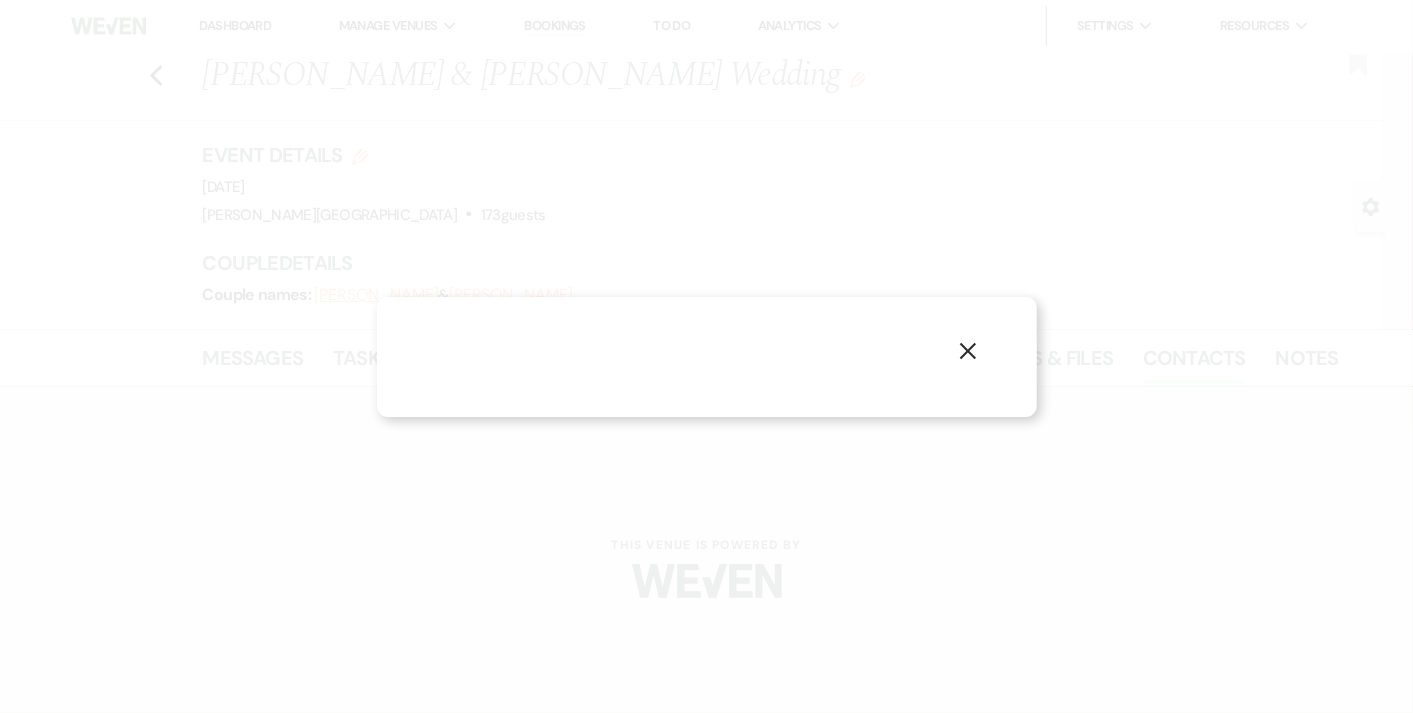 select on "1" 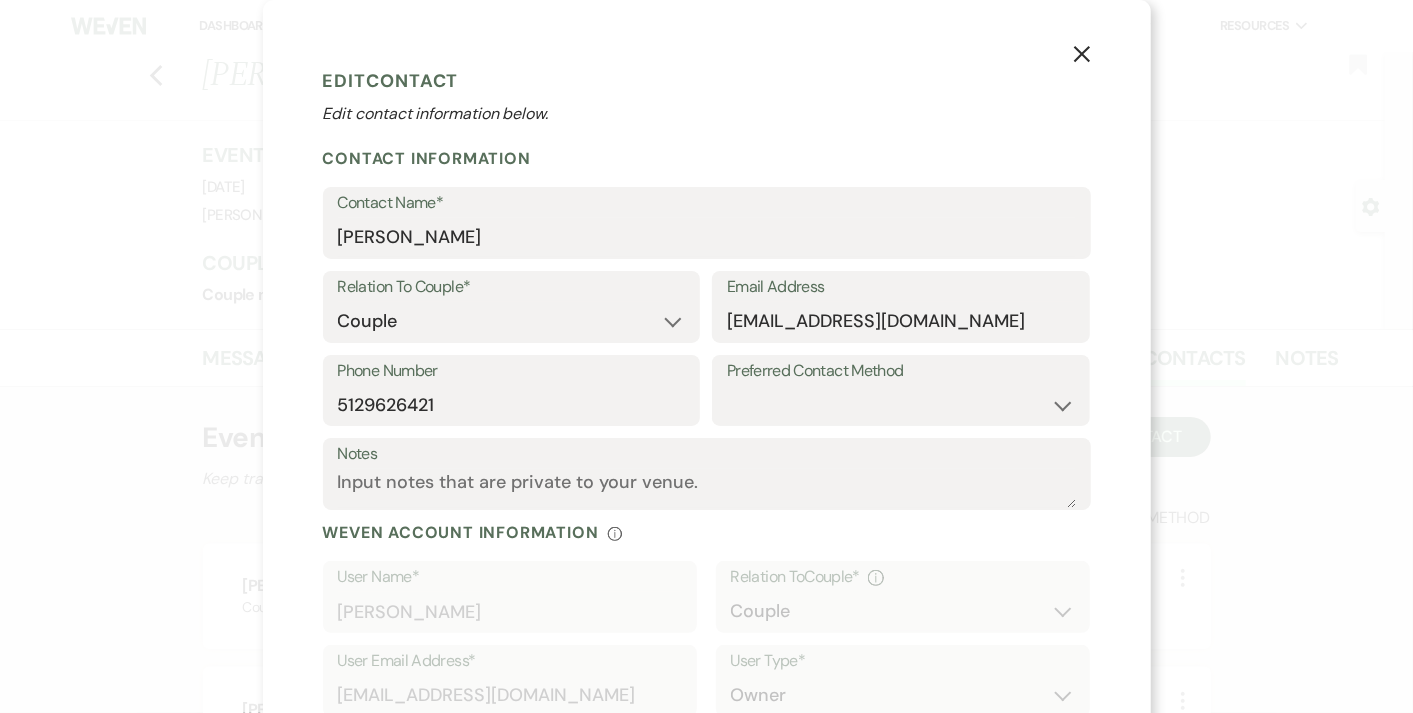 click on "X" 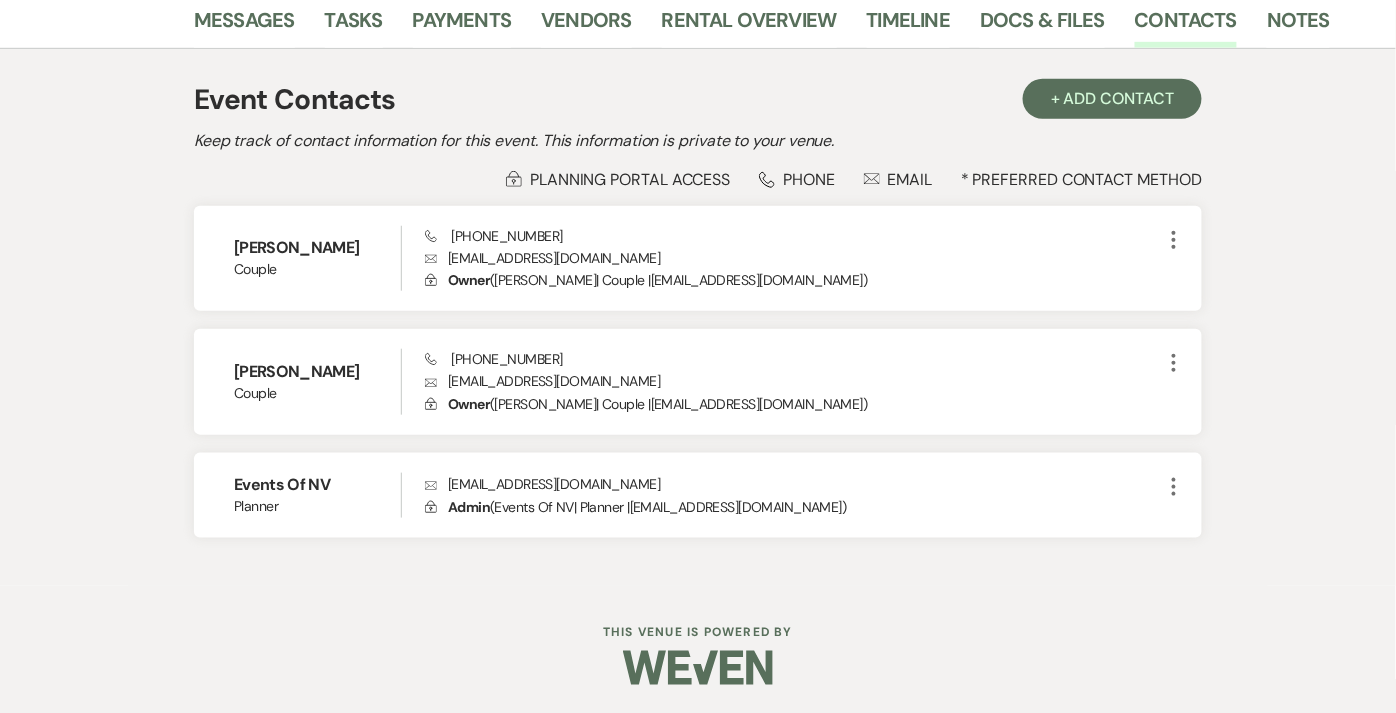scroll, scrollTop: 0, scrollLeft: 0, axis: both 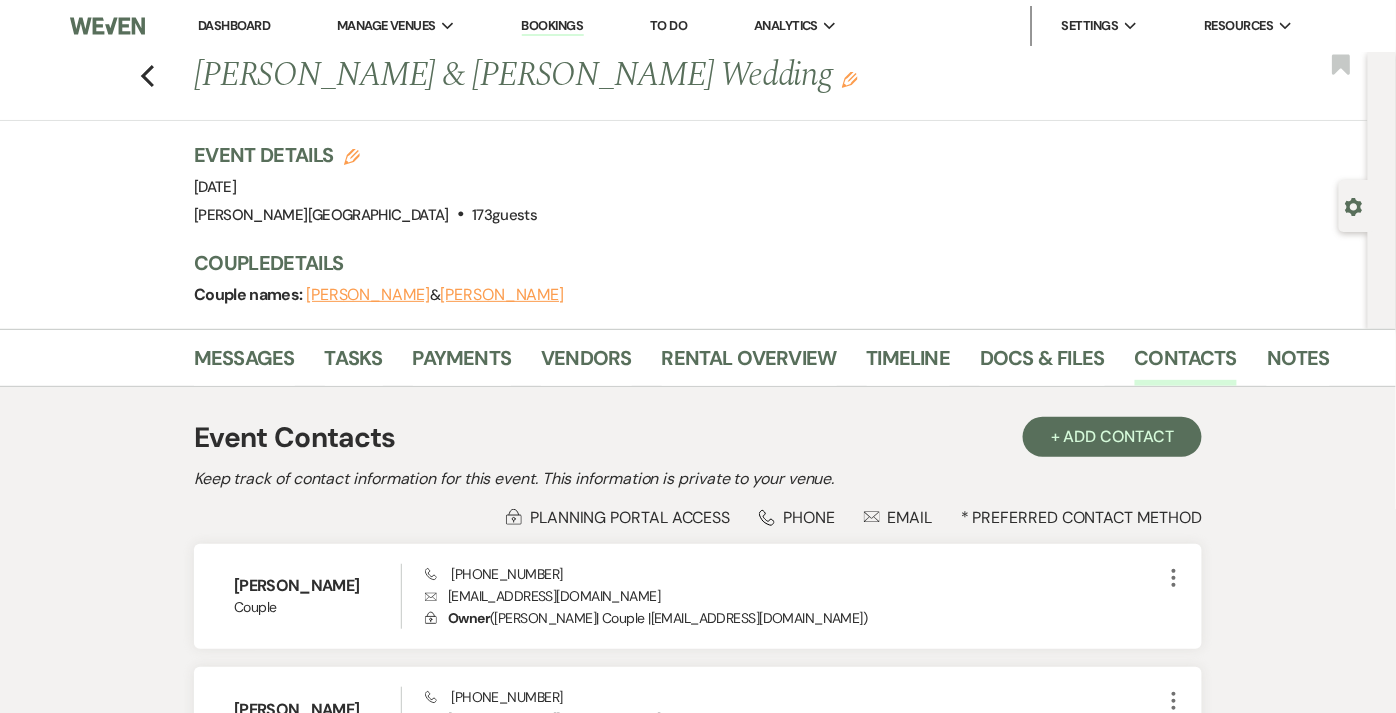 click on "Dashboard" at bounding box center (234, 25) 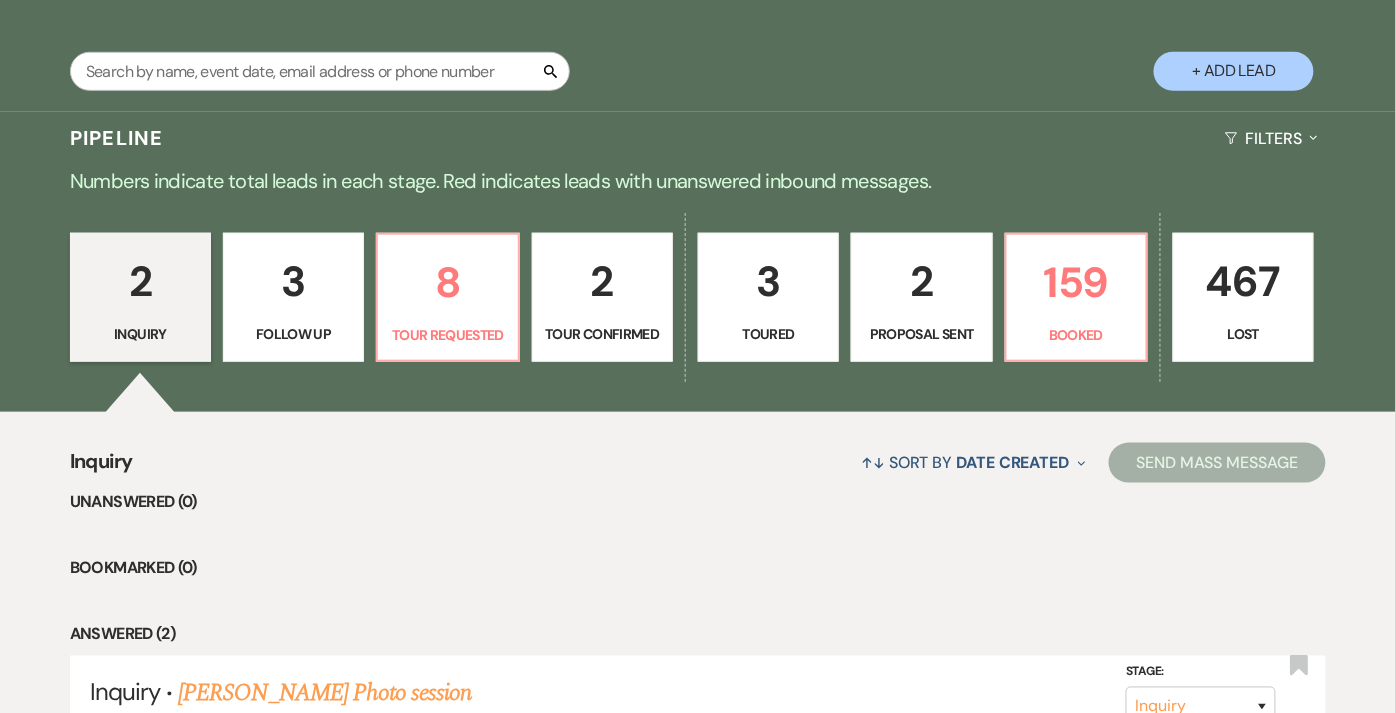 scroll, scrollTop: 357, scrollLeft: 0, axis: vertical 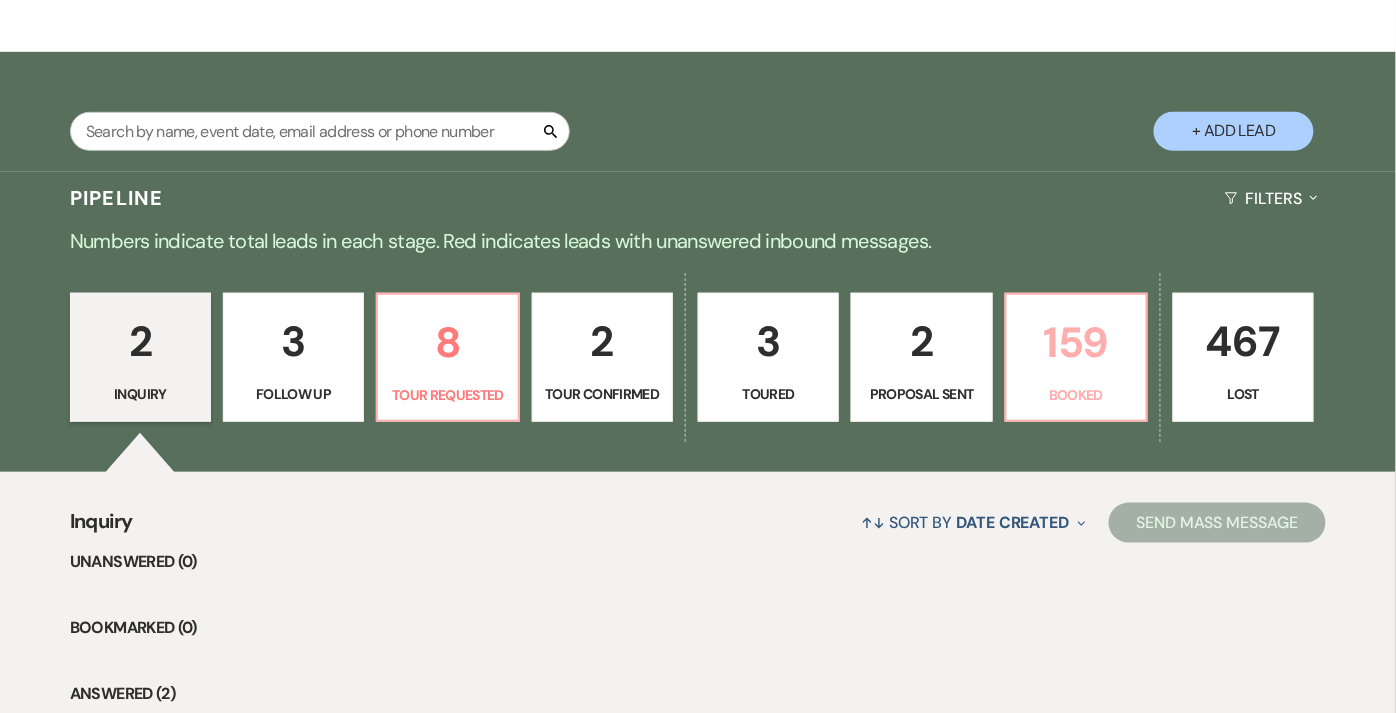 click on "159" at bounding box center (1076, 342) 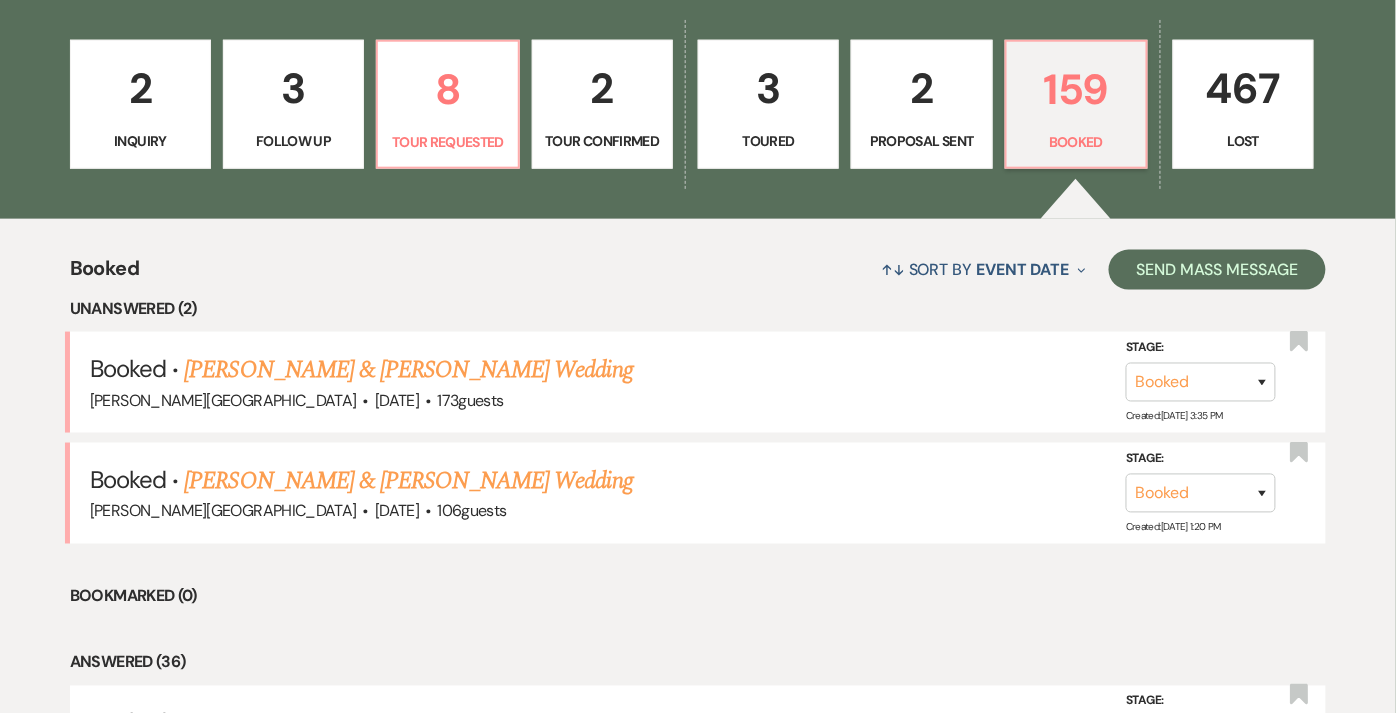 scroll, scrollTop: 548, scrollLeft: 0, axis: vertical 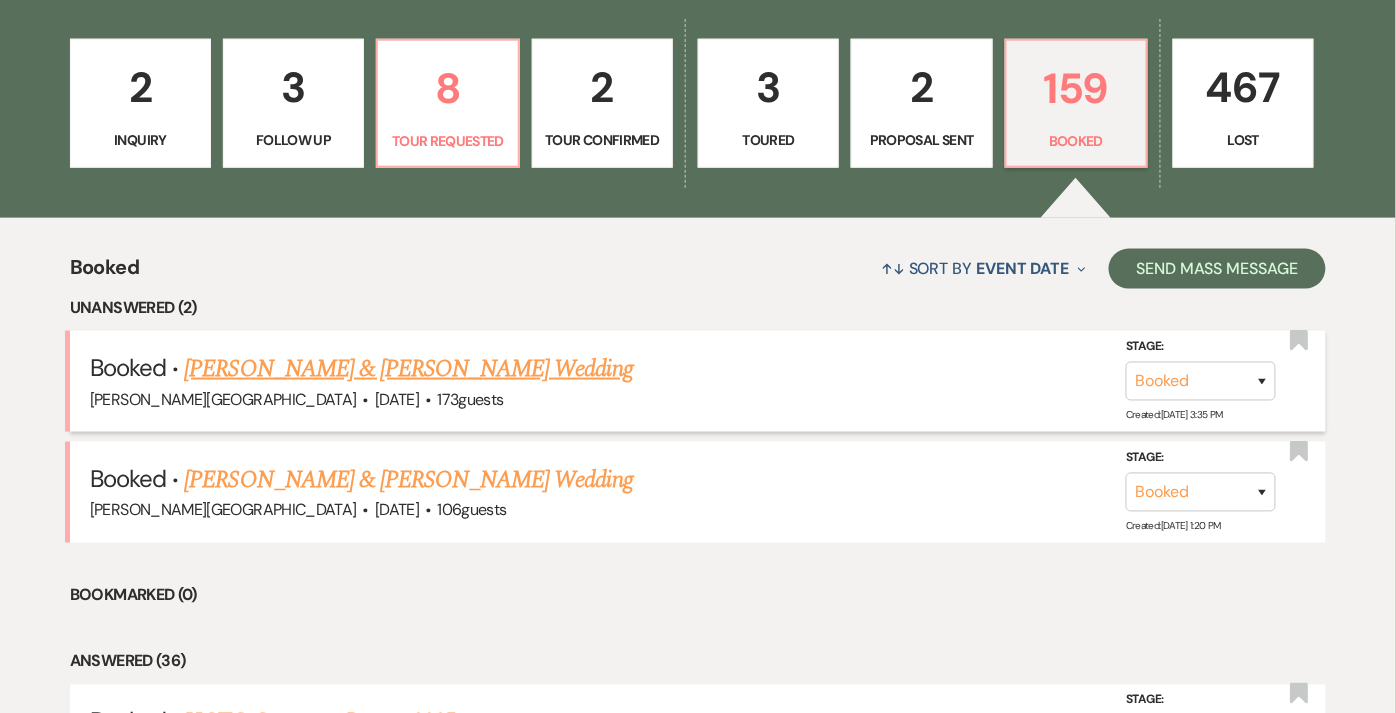 click on "[PERSON_NAME] & [PERSON_NAME] Wedding" at bounding box center [408, 369] 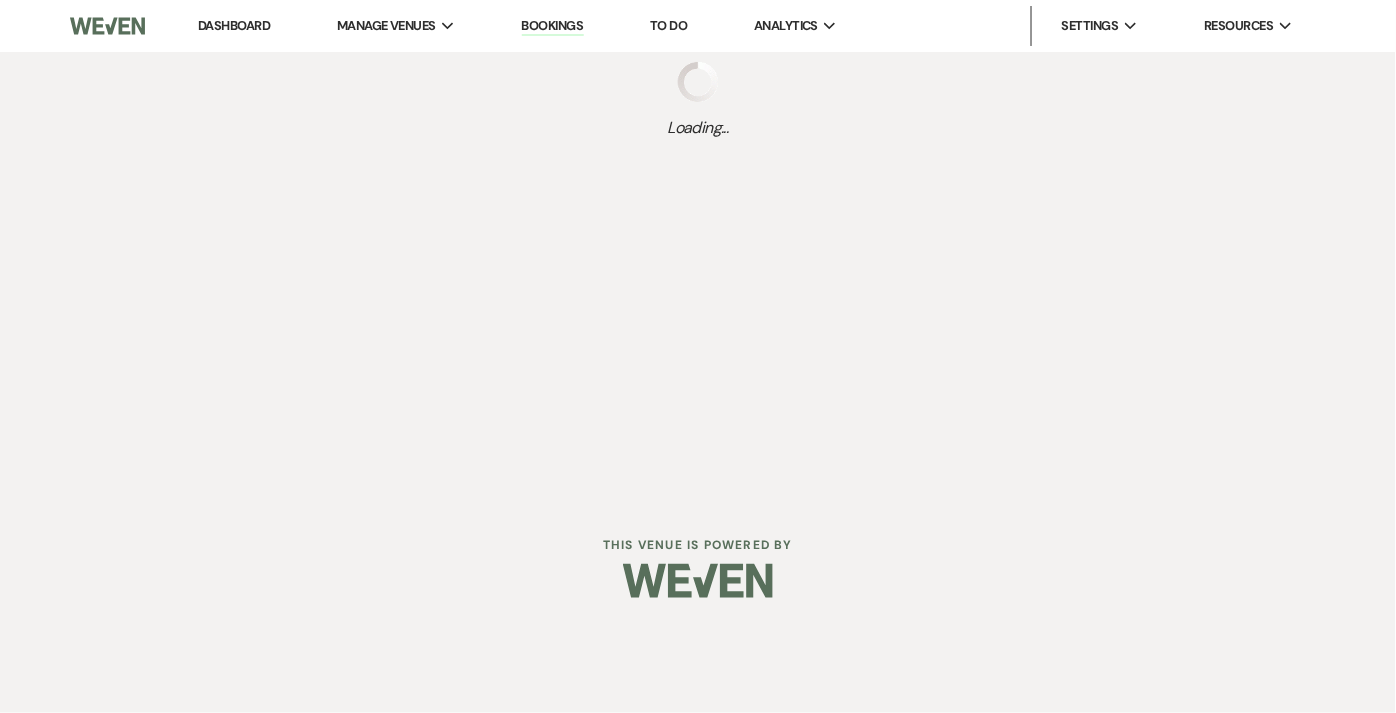 scroll, scrollTop: 0, scrollLeft: 0, axis: both 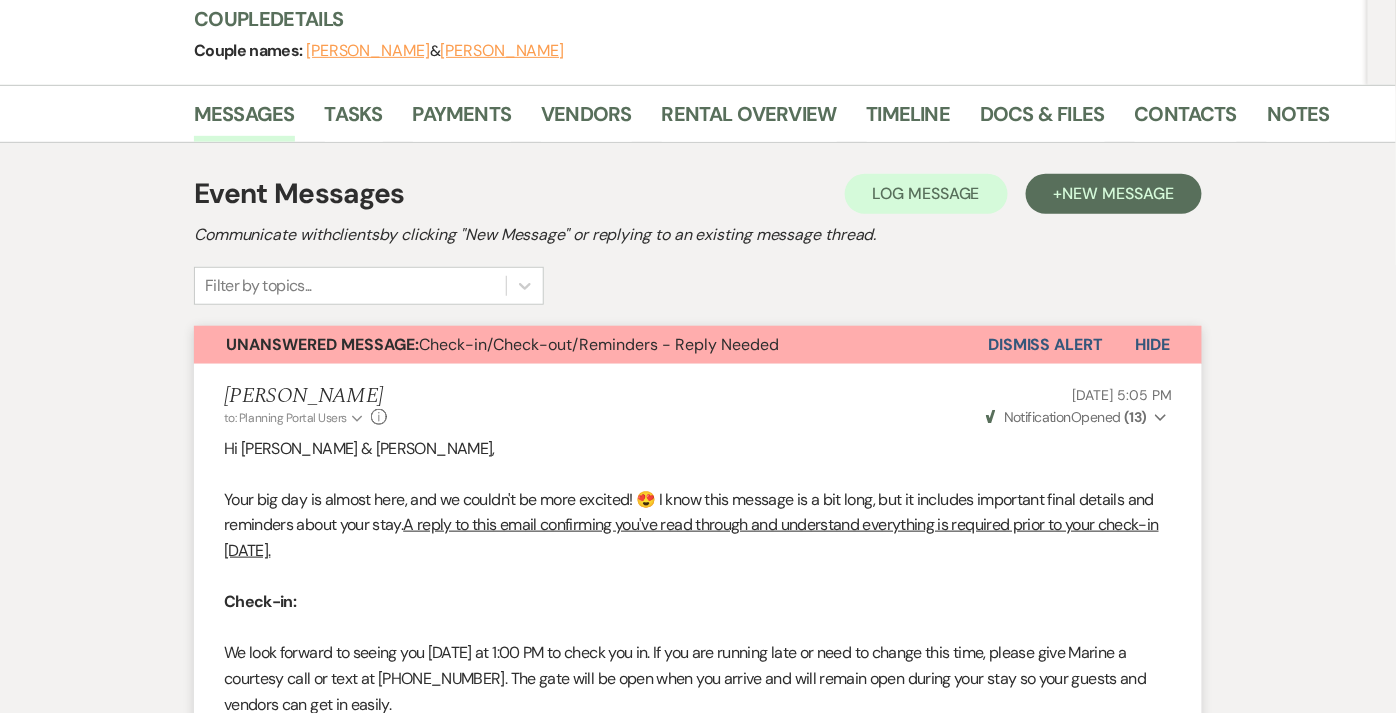 click on "Dismiss Alert" at bounding box center (1045, 345) 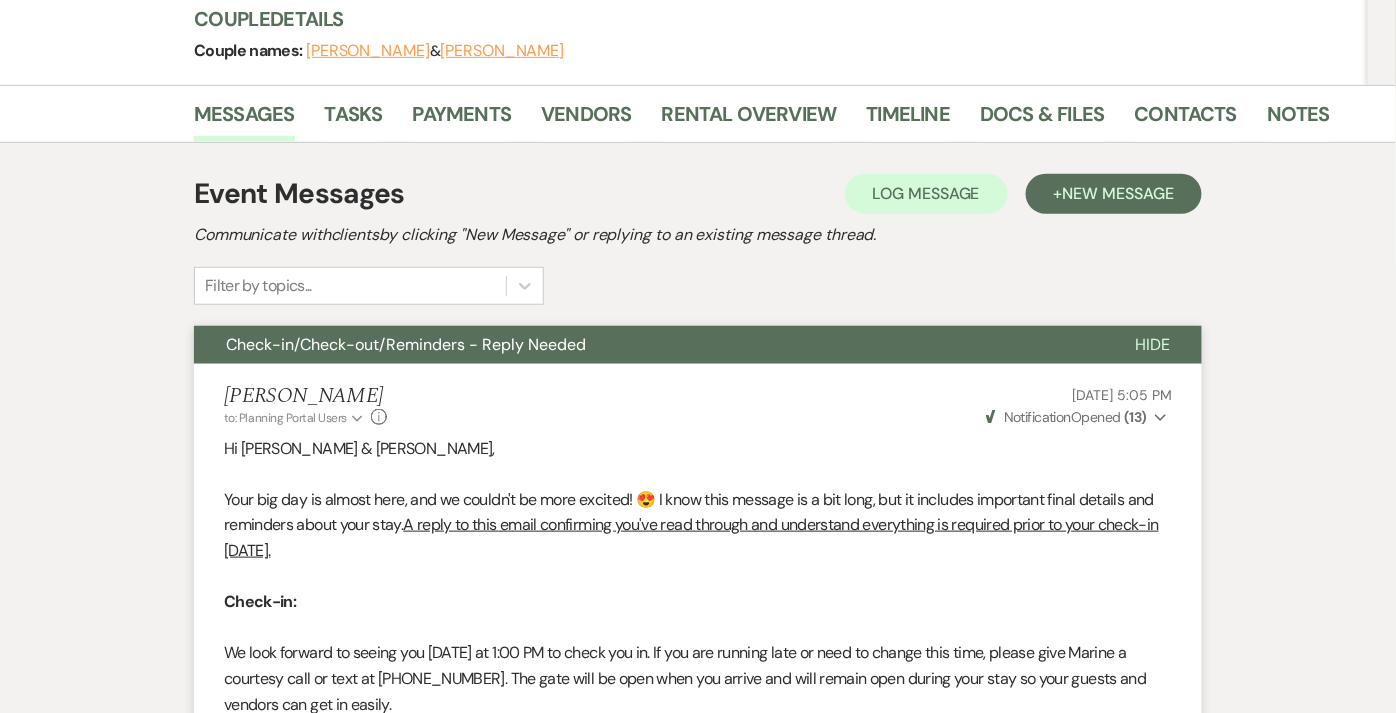 scroll, scrollTop: 0, scrollLeft: 0, axis: both 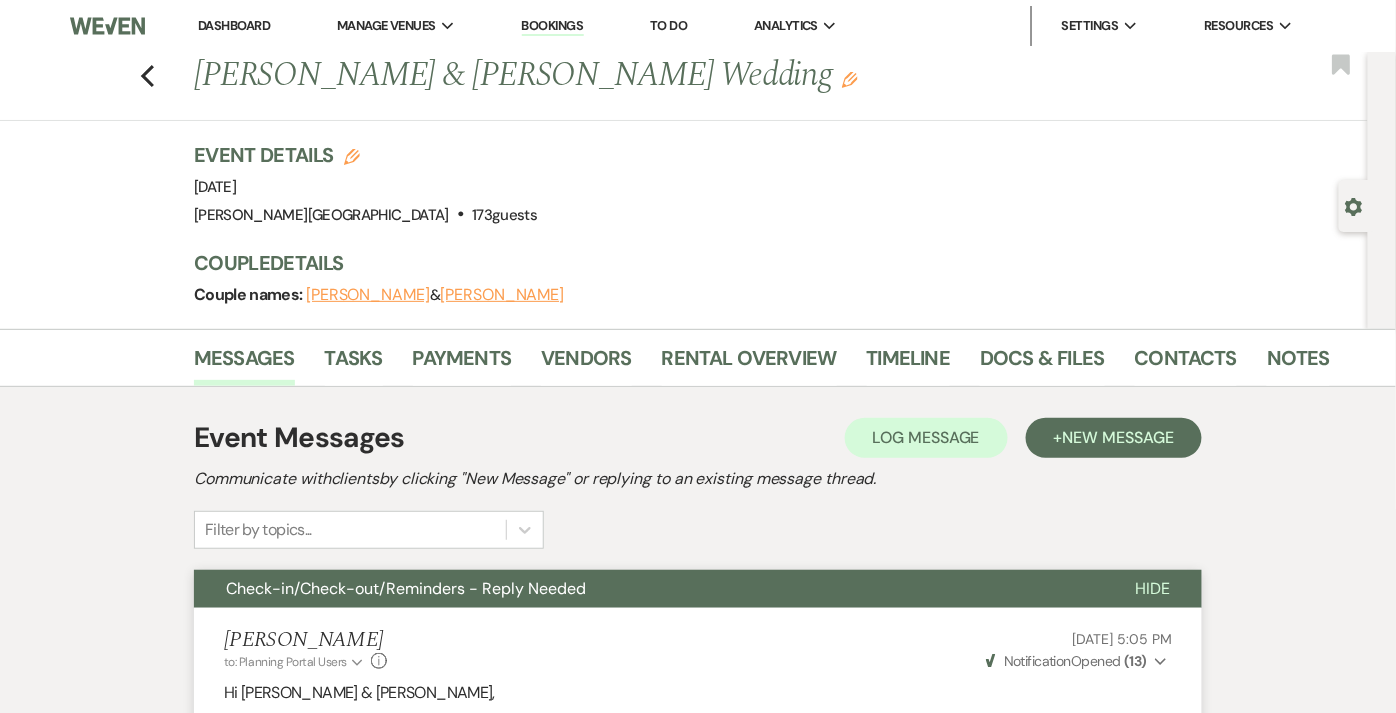 click on "Dashboard" at bounding box center [234, 25] 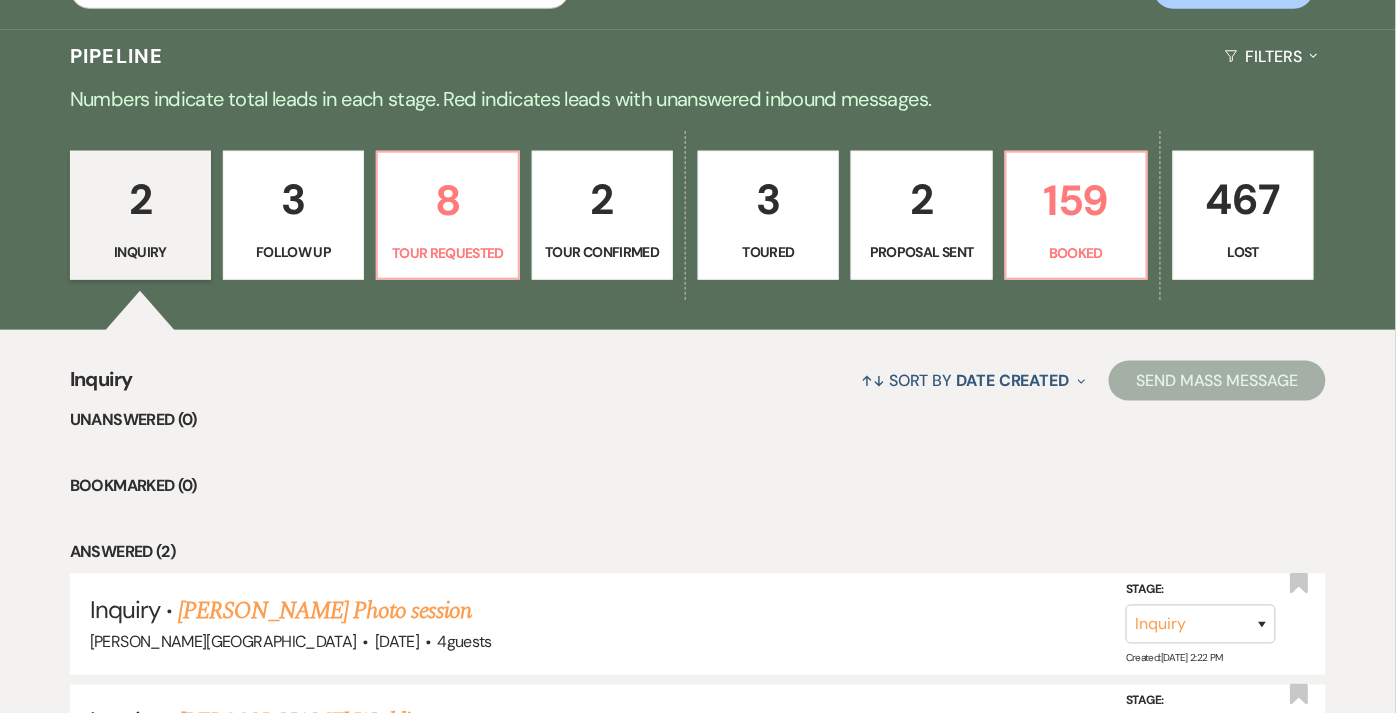 scroll, scrollTop: 437, scrollLeft: 0, axis: vertical 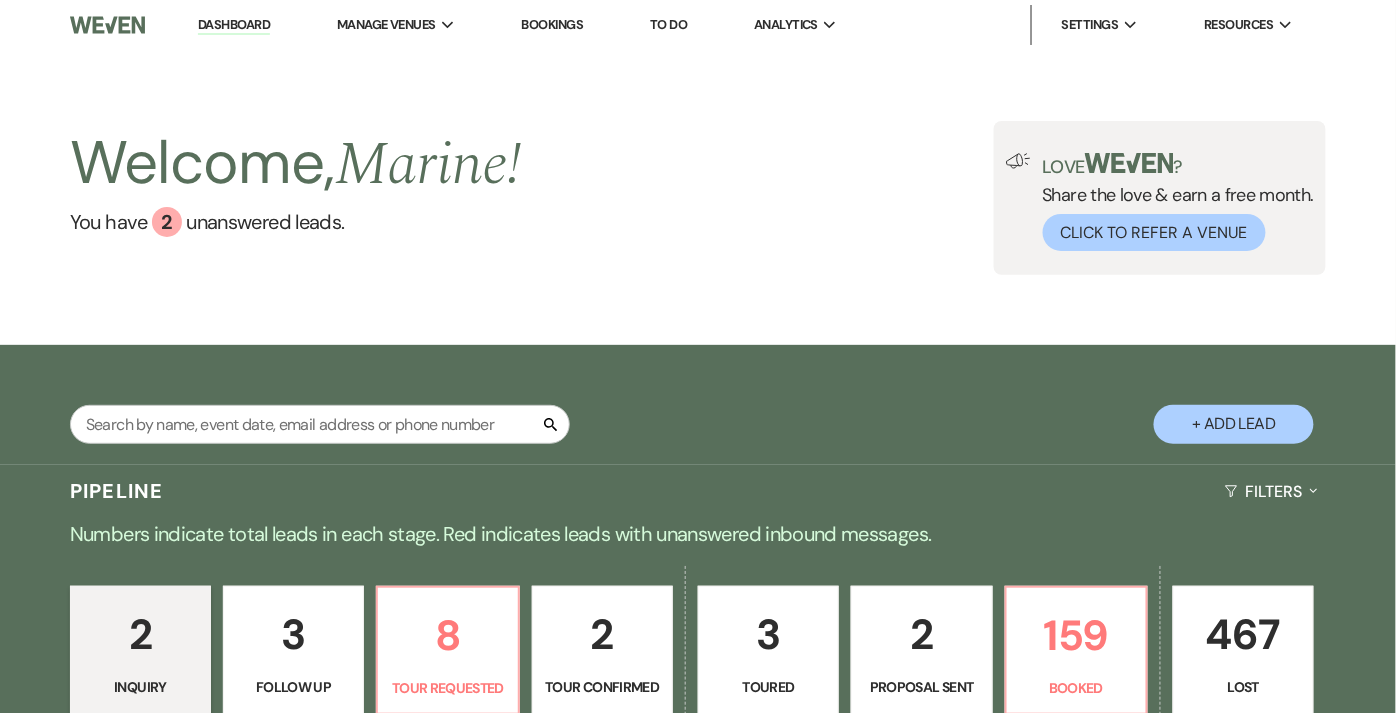 click on "Dashboard" at bounding box center (234, 25) 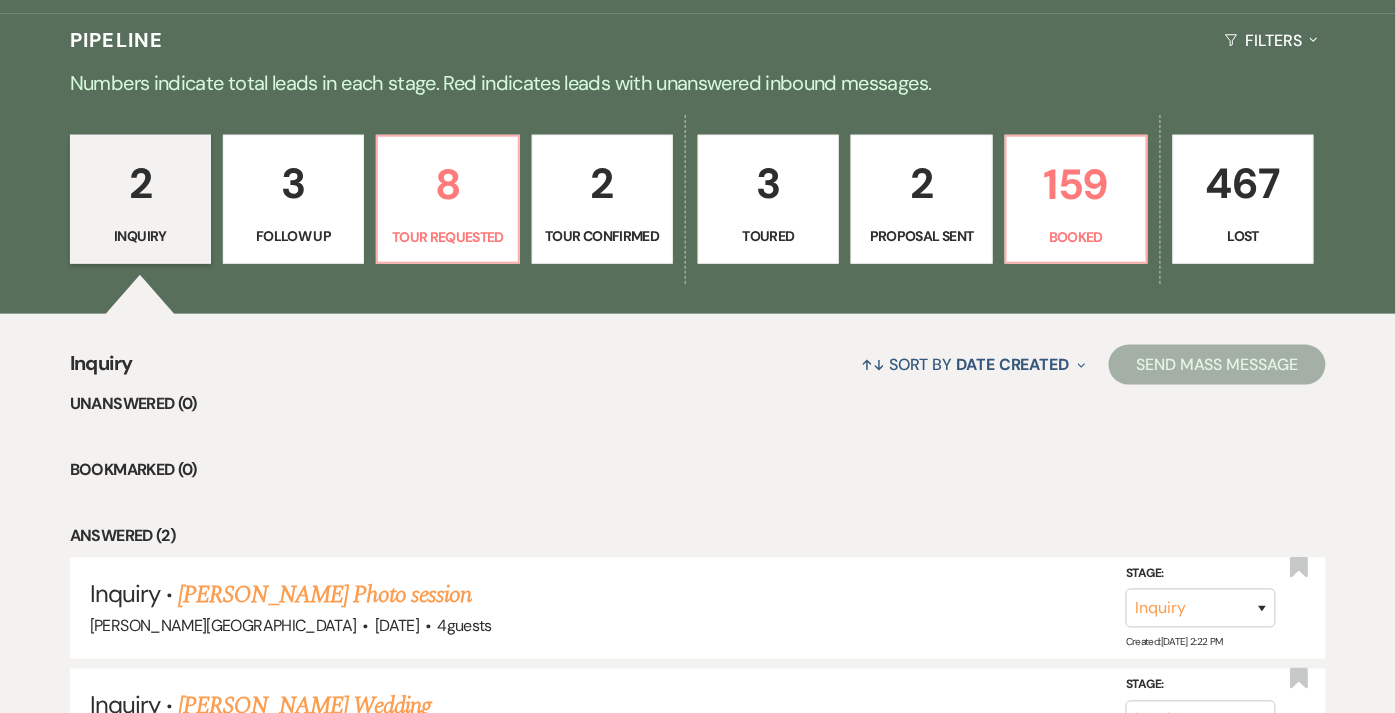 scroll, scrollTop: 463, scrollLeft: 0, axis: vertical 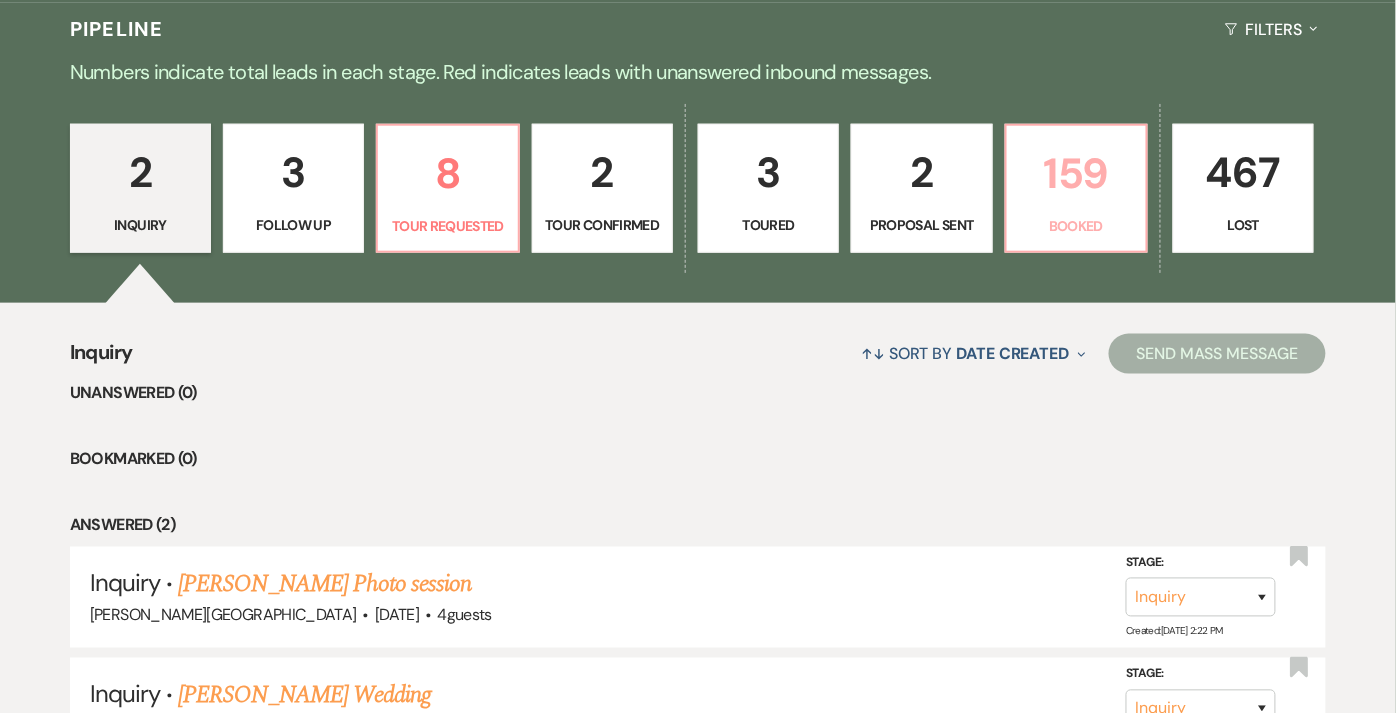 click on "Booked" at bounding box center (1076, 226) 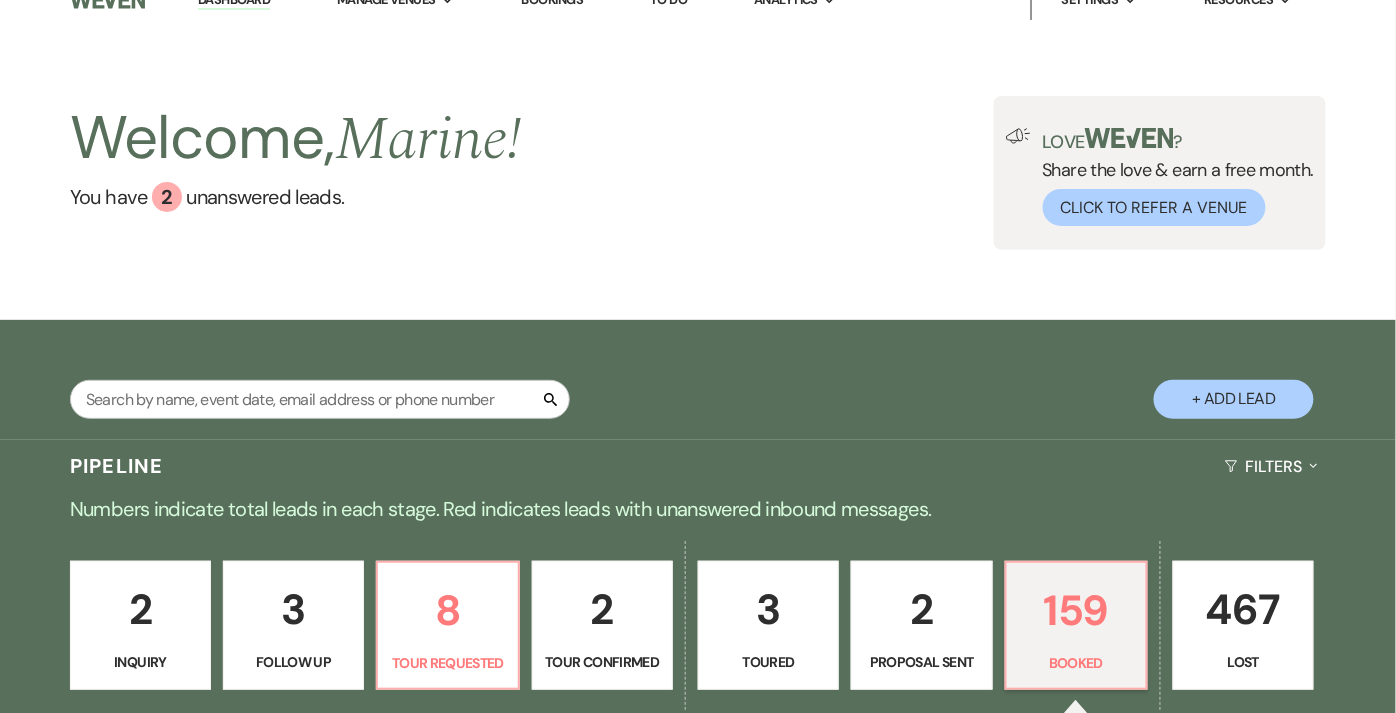 scroll, scrollTop: 0, scrollLeft: 0, axis: both 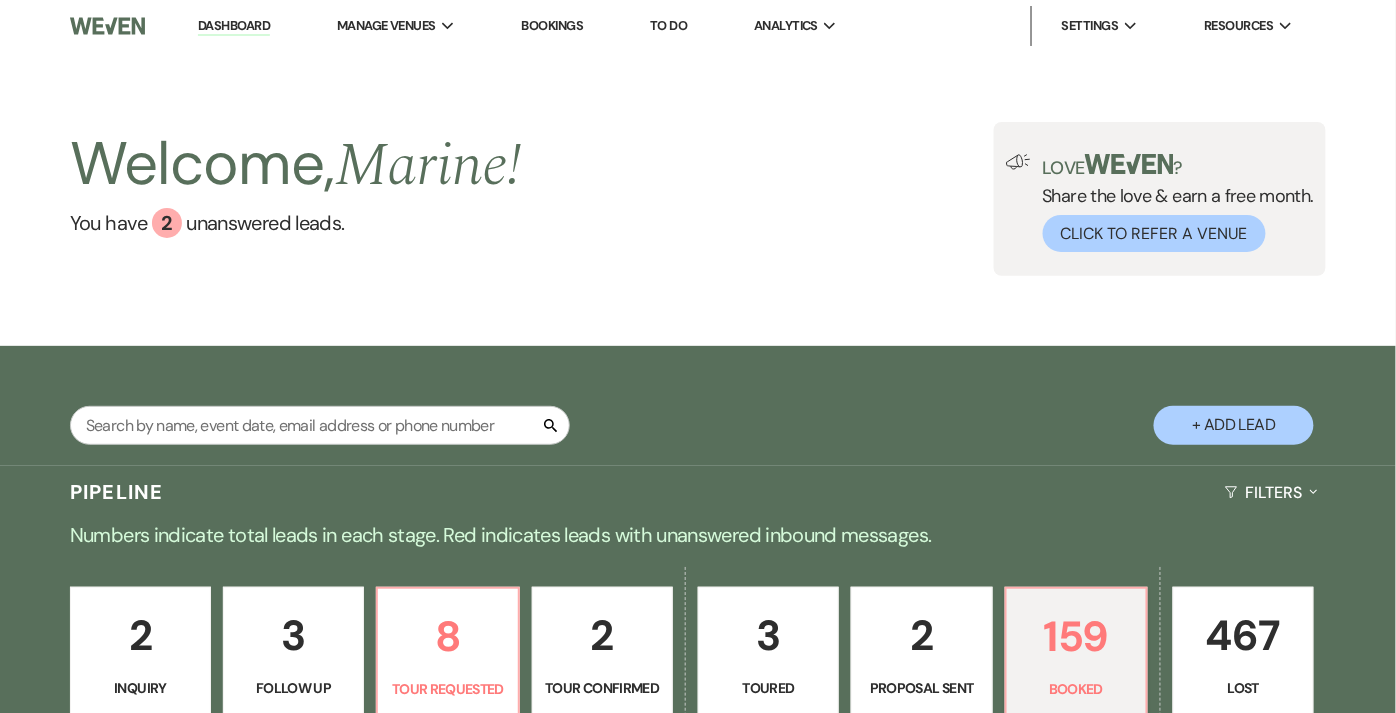 click on "Dashboard" at bounding box center (234, 26) 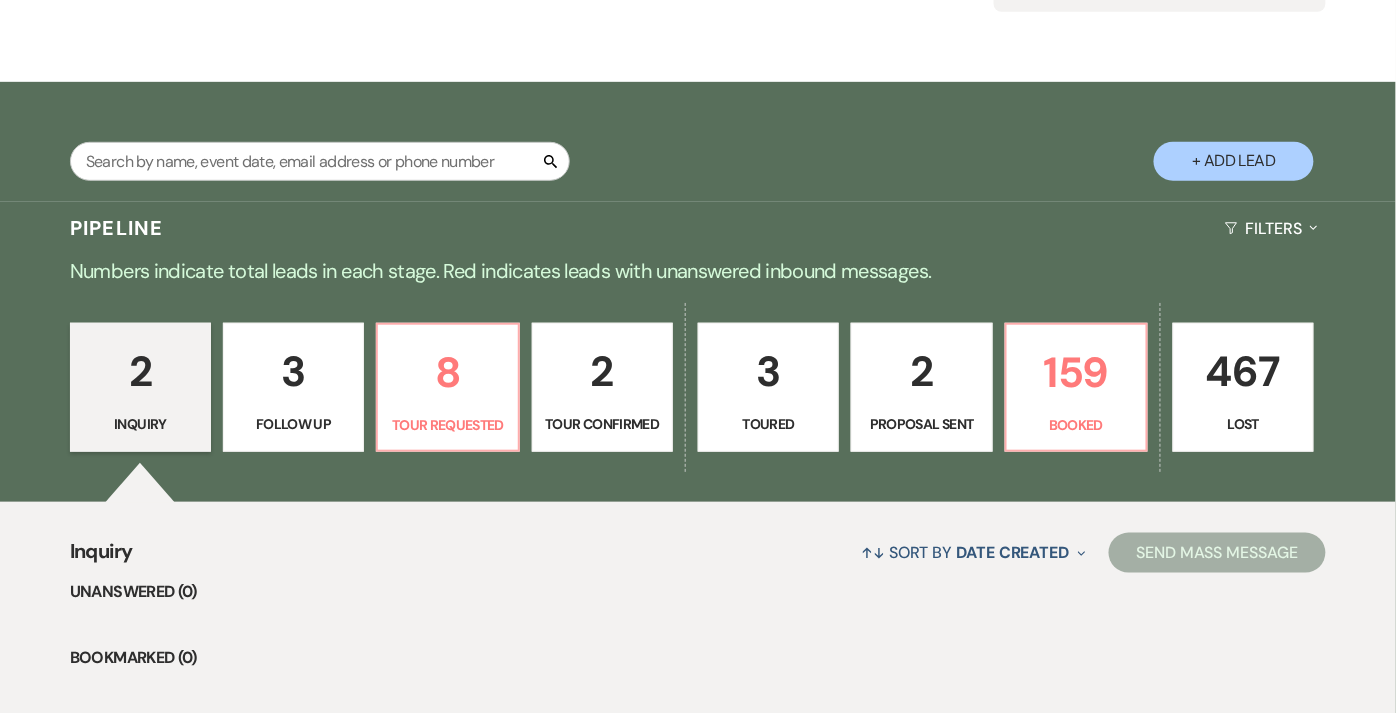 scroll, scrollTop: 271, scrollLeft: 0, axis: vertical 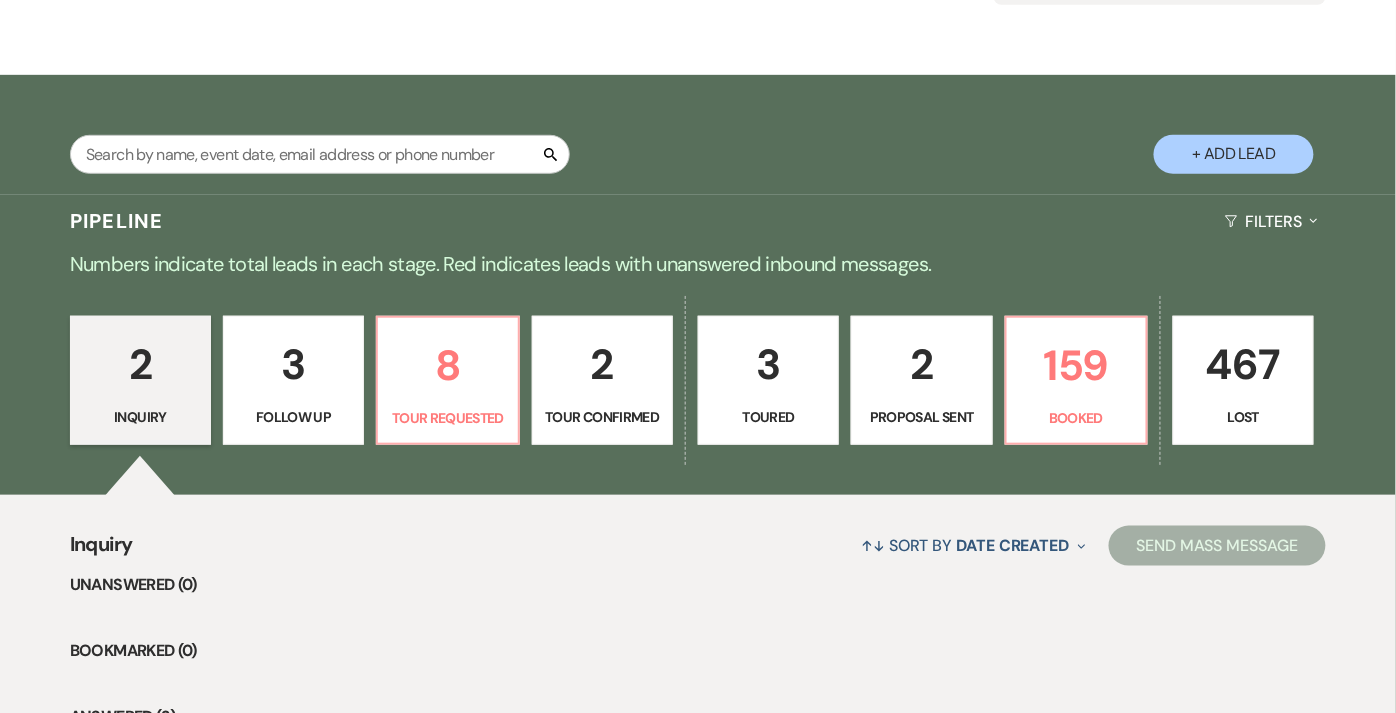 click on "2" at bounding box center [921, 364] 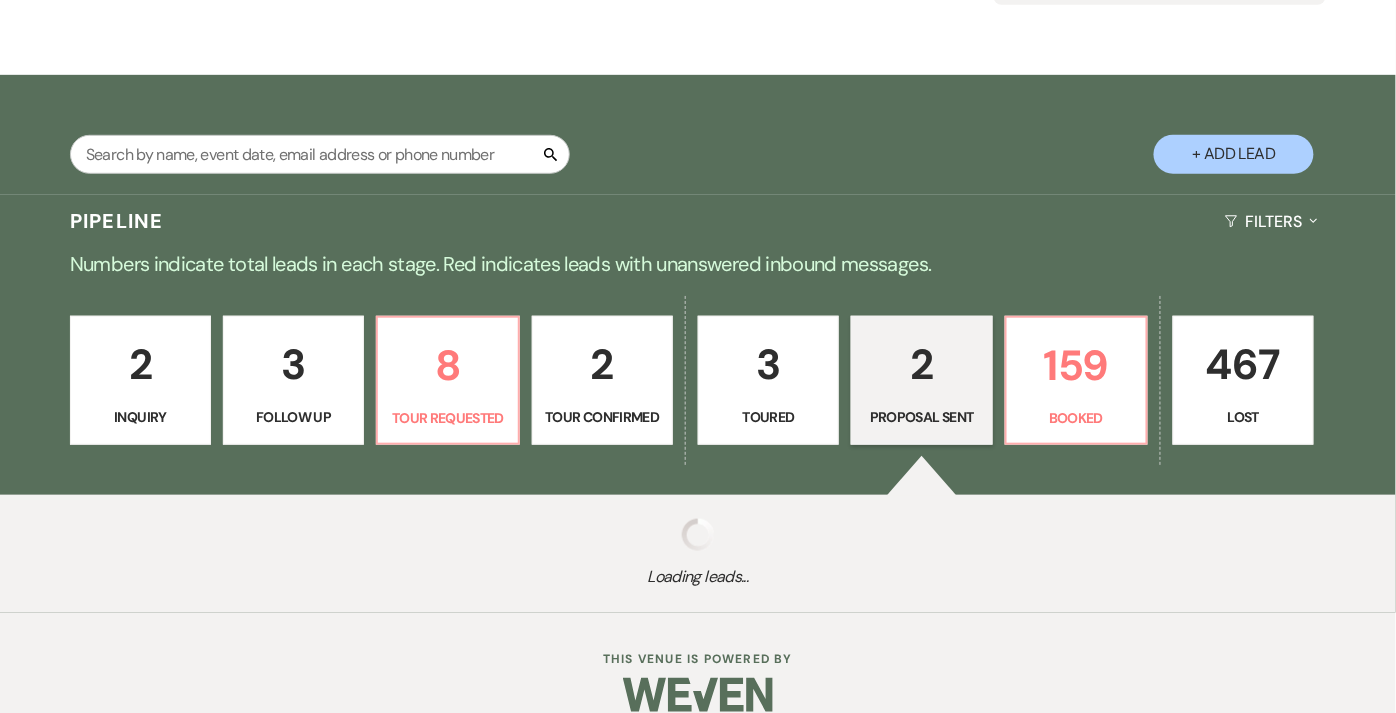 select on "6" 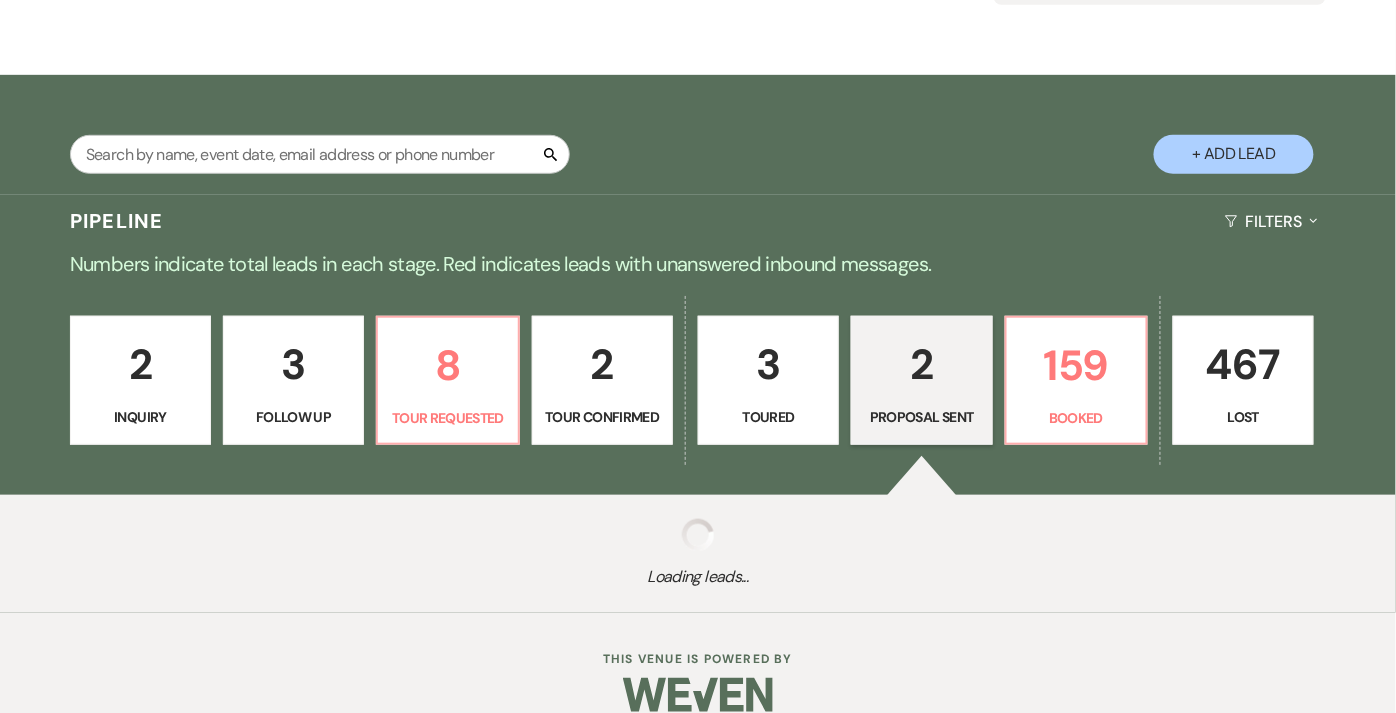 select on "6" 